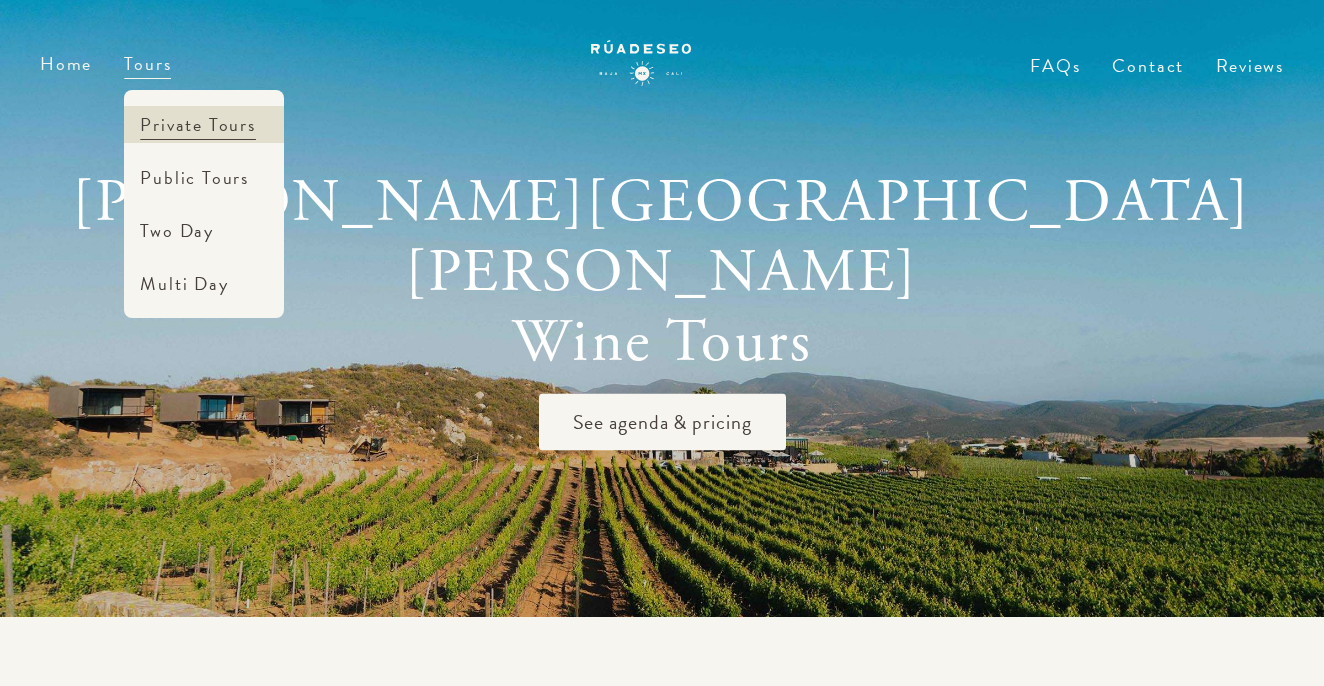 scroll, scrollTop: 0, scrollLeft: 0, axis: both 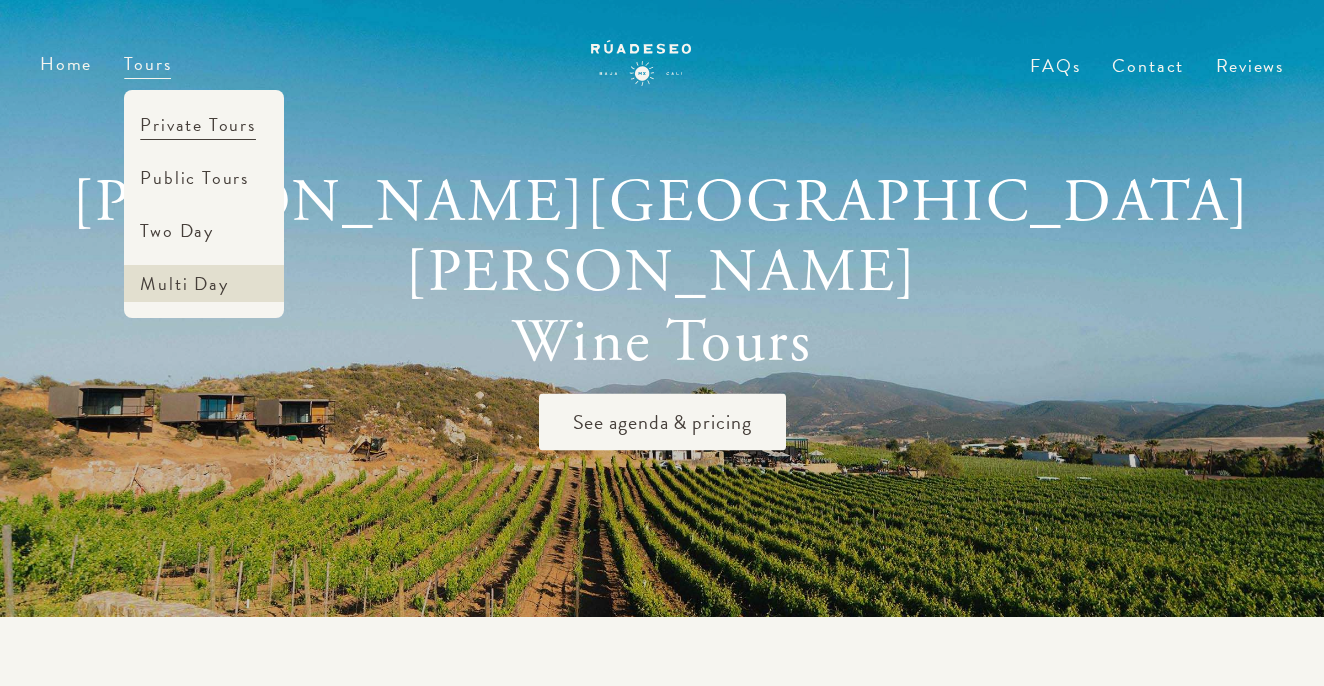 click on "Multi Day" at bounding box center [204, 283] 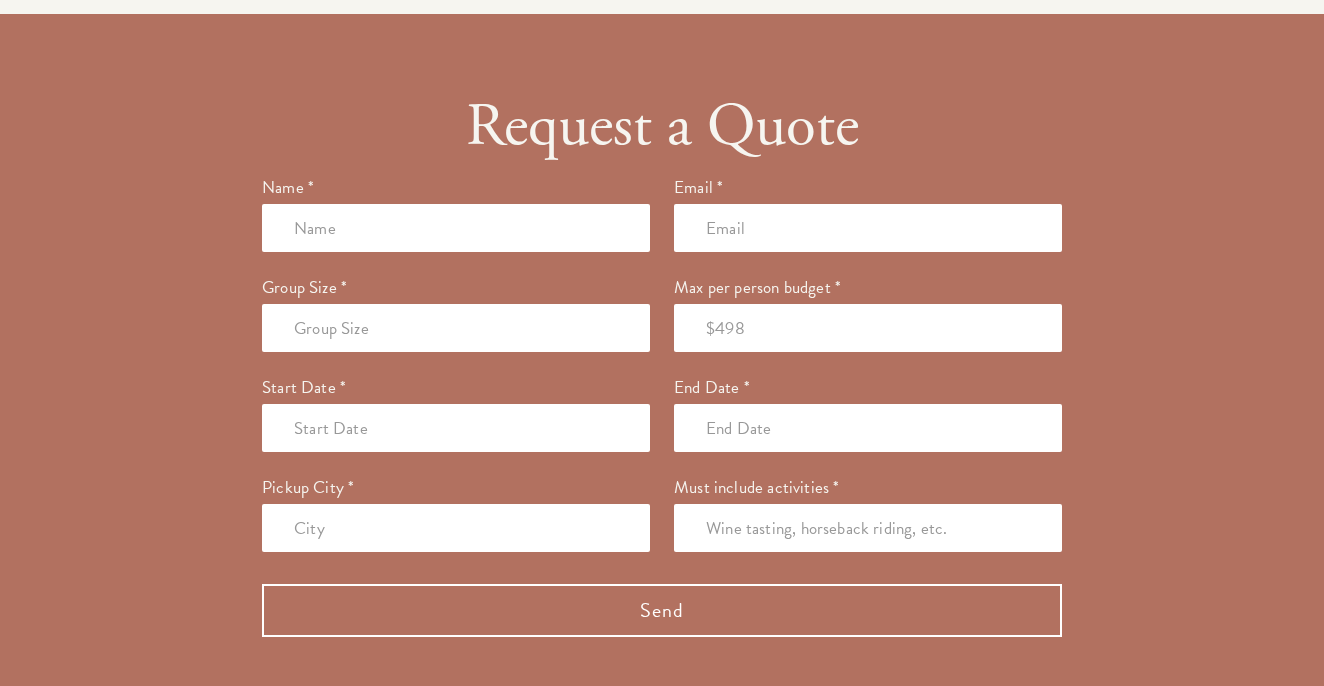 scroll, scrollTop: 2229, scrollLeft: 0, axis: vertical 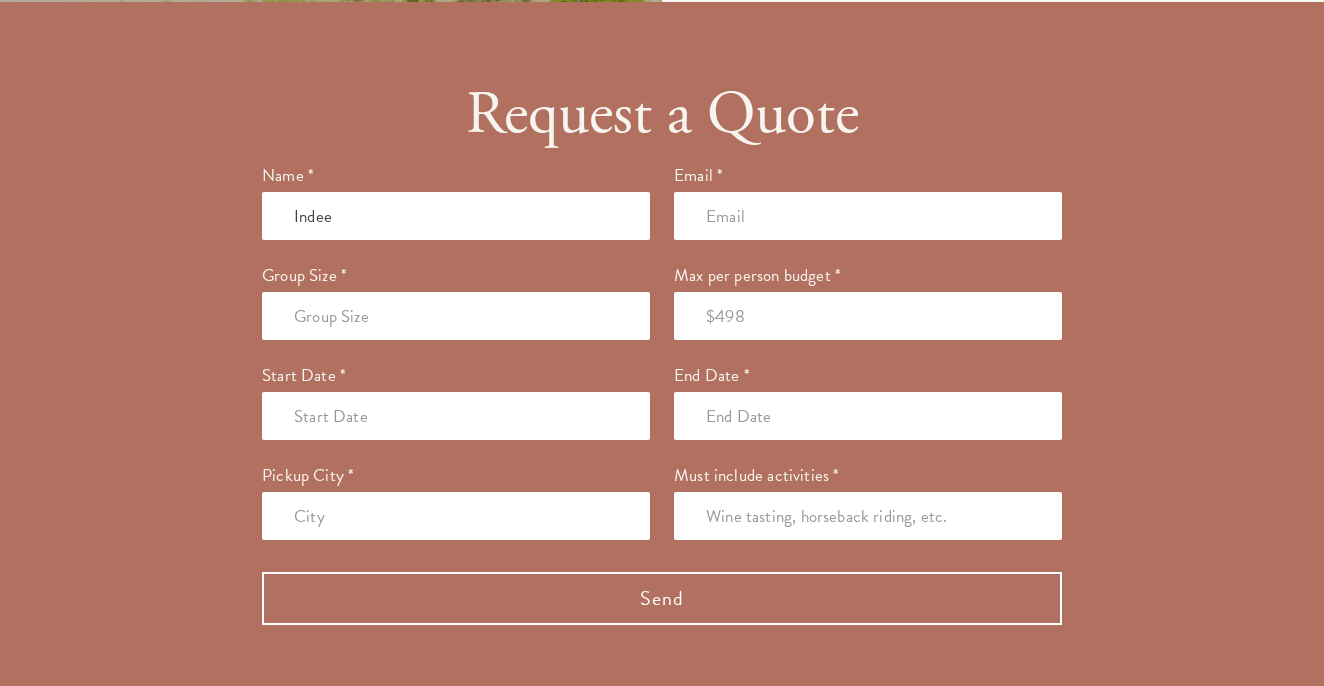 type on "Indee" 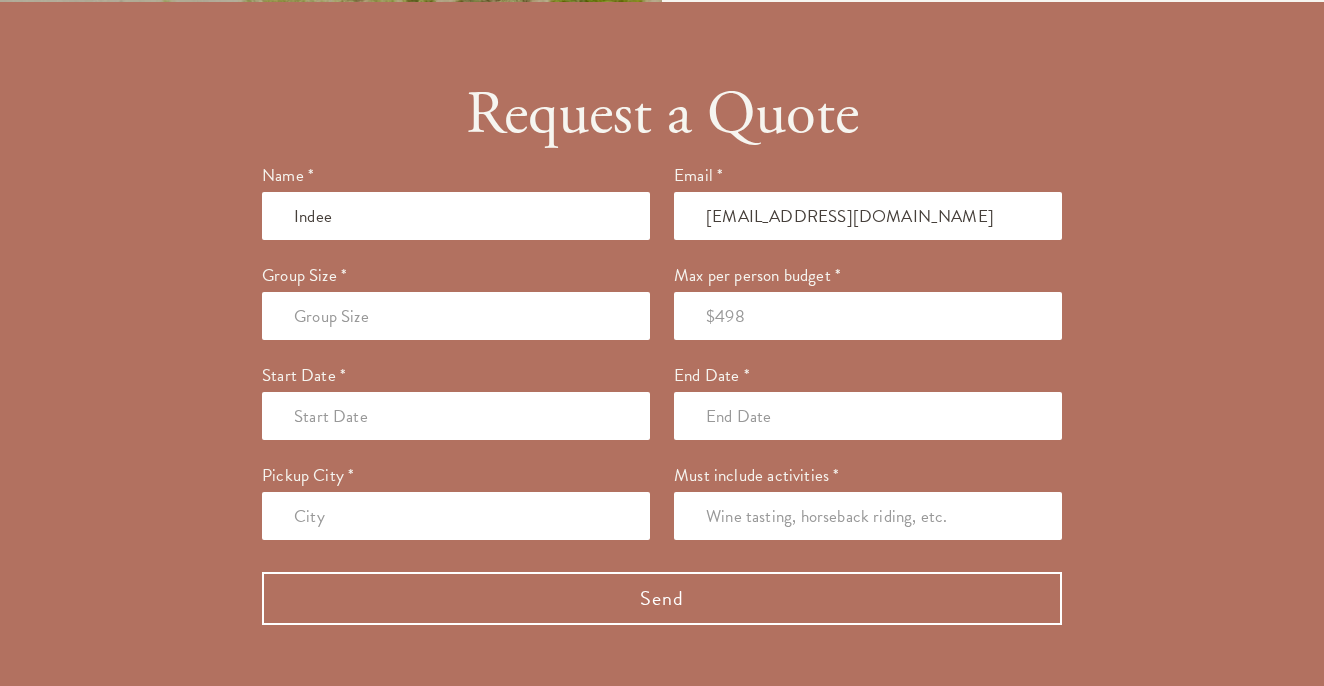 click at bounding box center (456, 316) 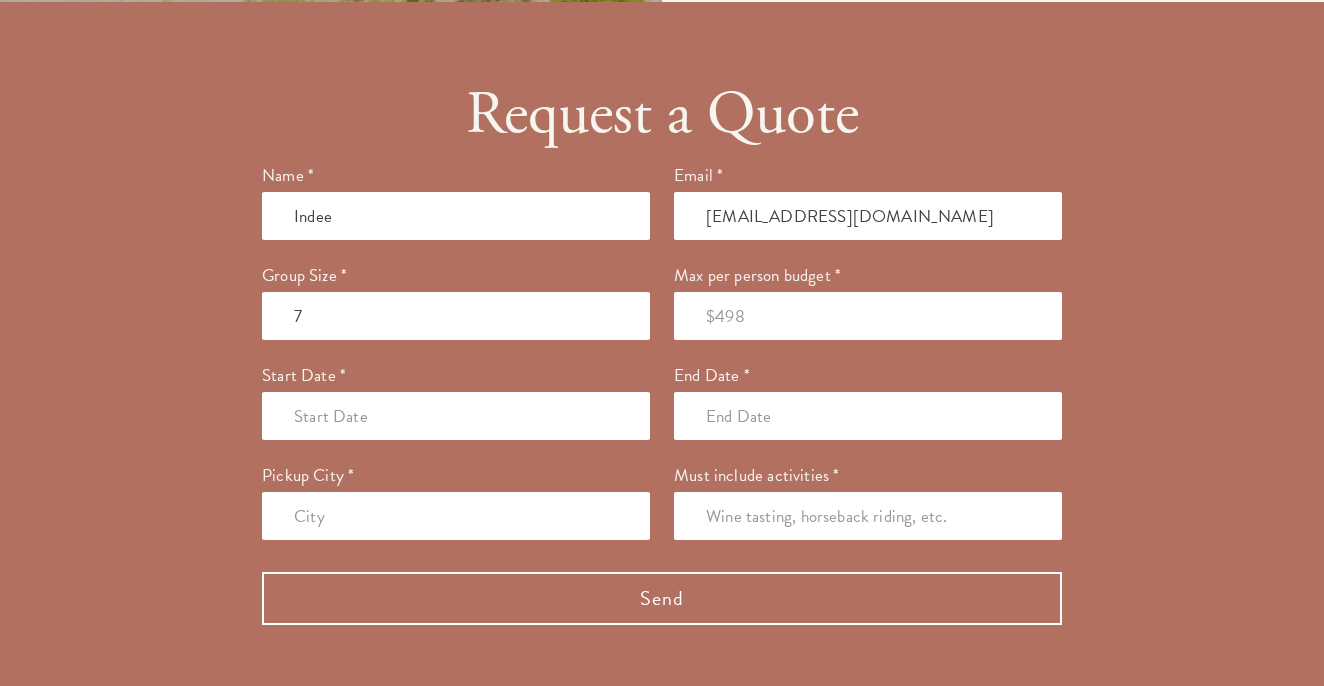 type on "7" 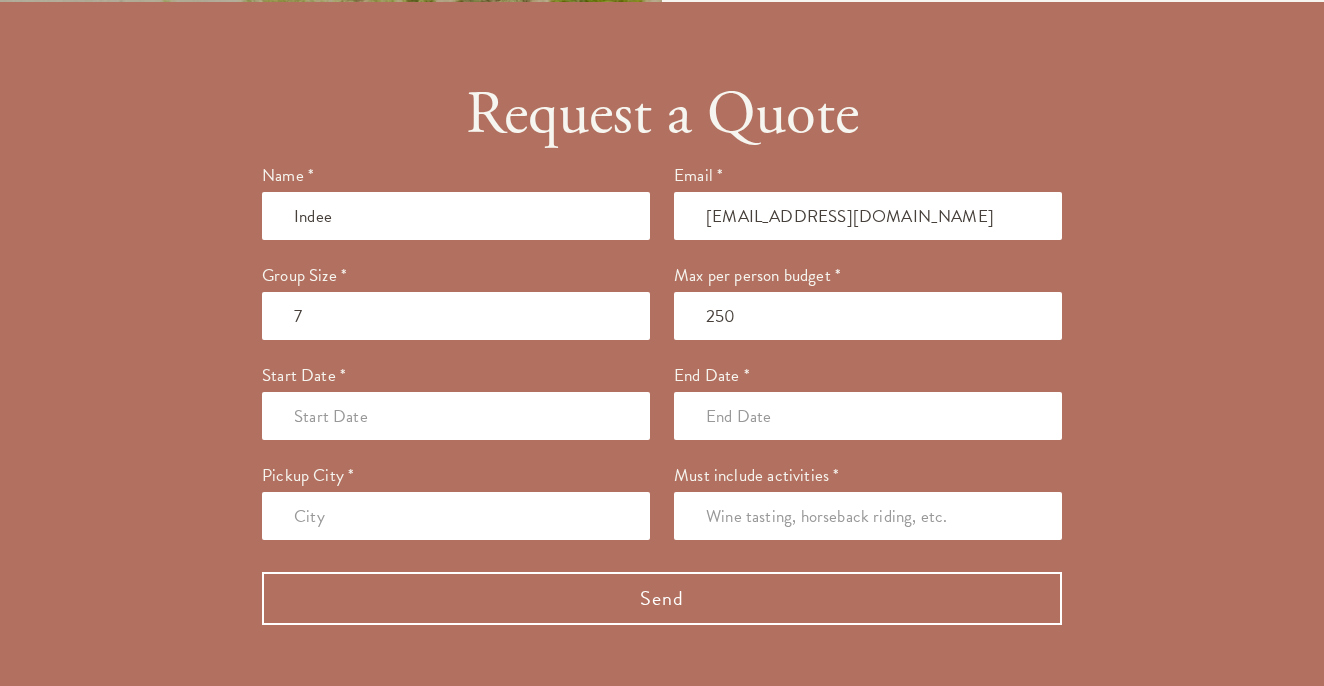 type on "250" 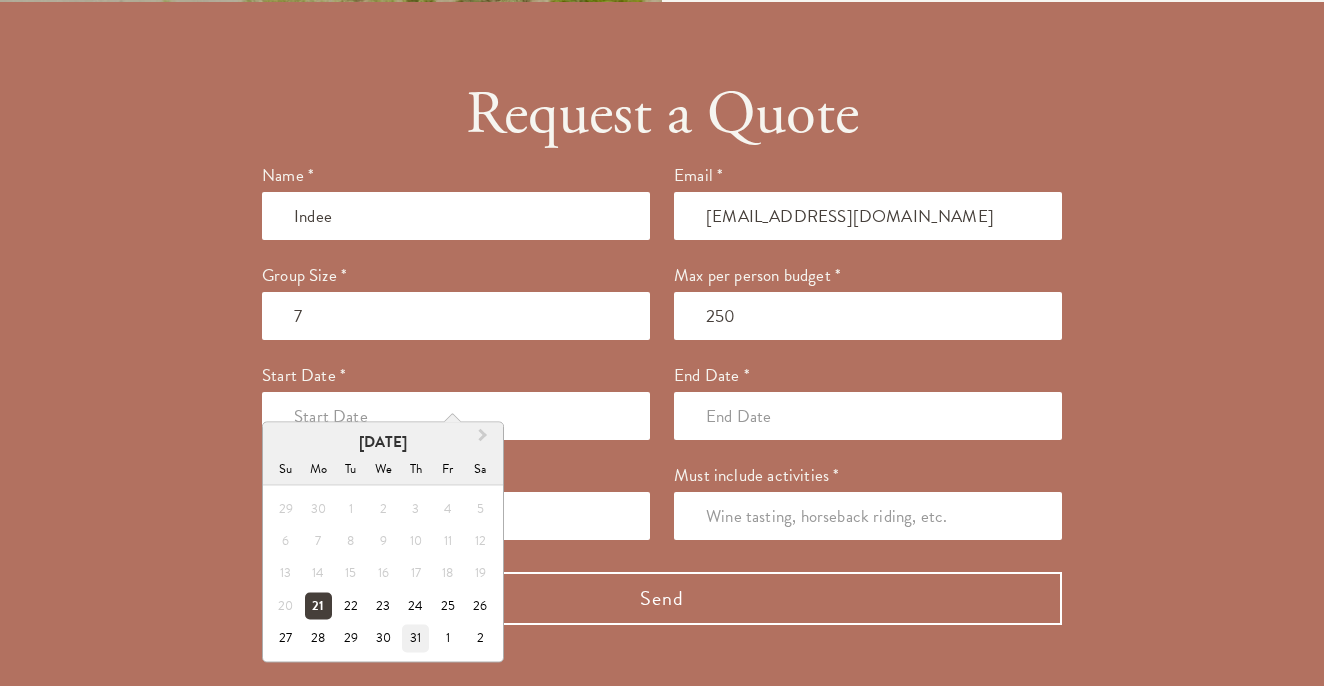 click on "31" at bounding box center (415, 638) 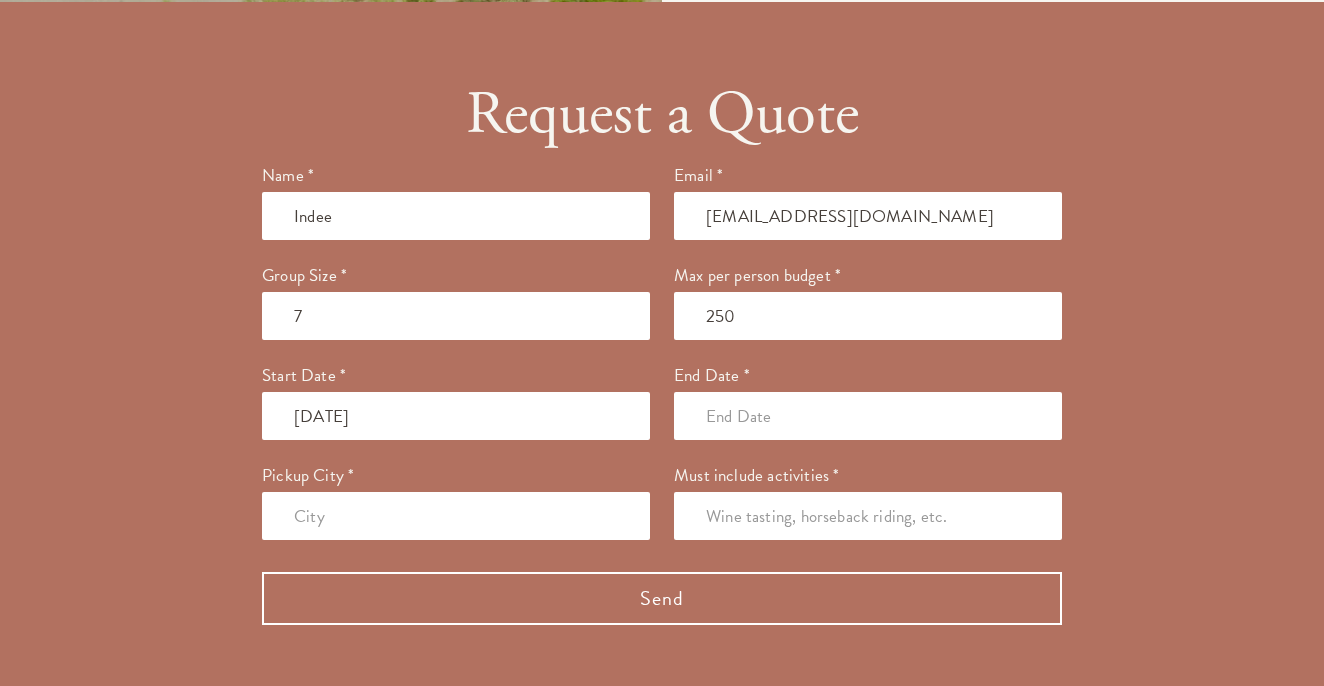 click at bounding box center (868, 416) 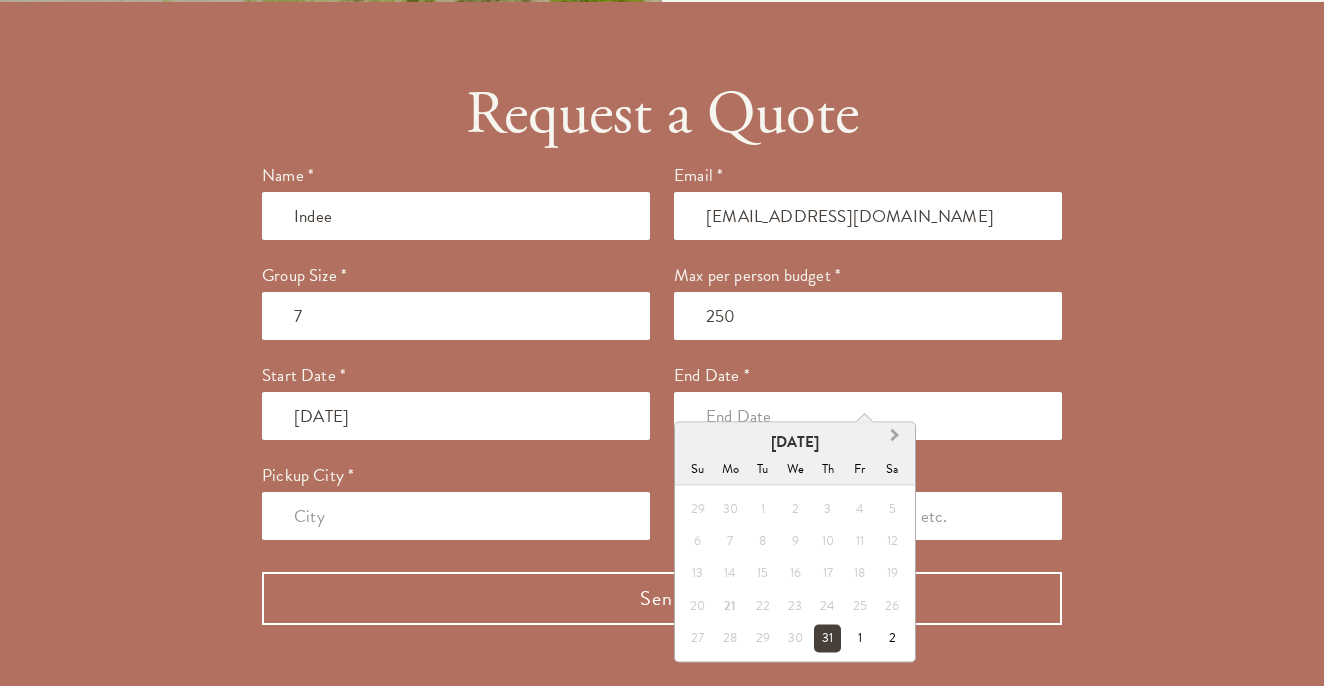 click on "Next Month" at bounding box center (895, 440) 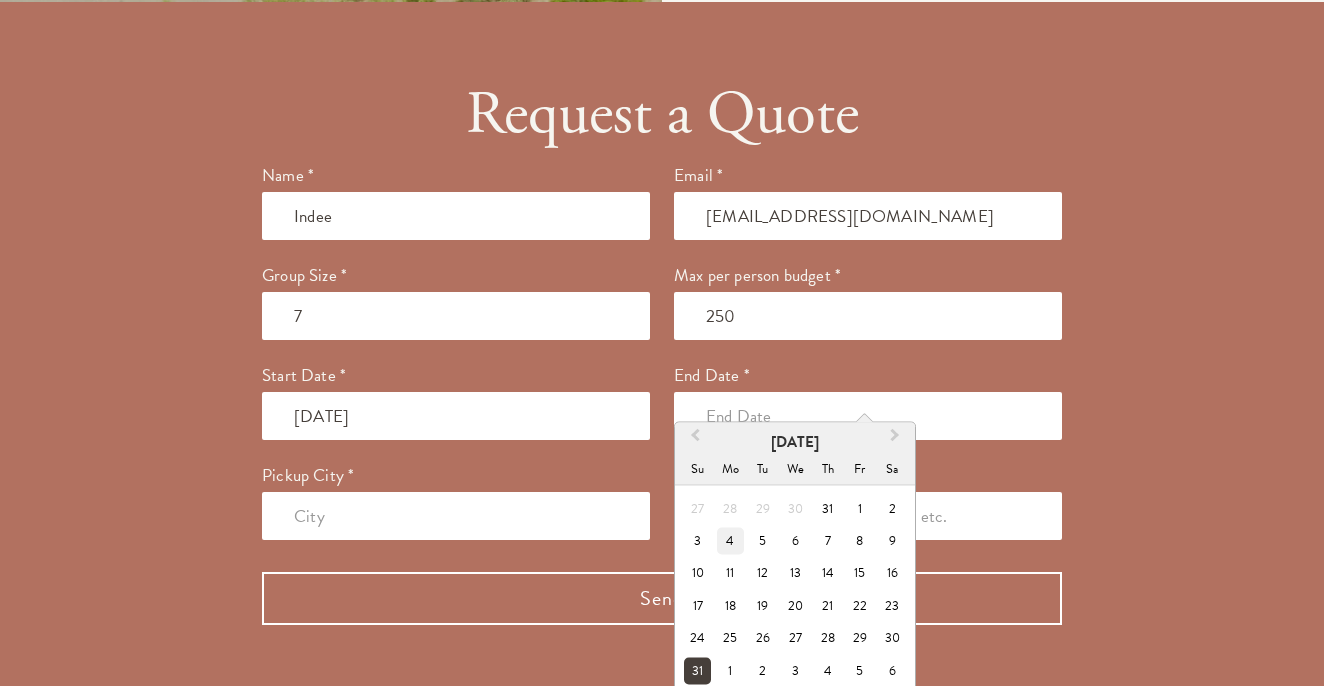 click on "4" at bounding box center (730, 541) 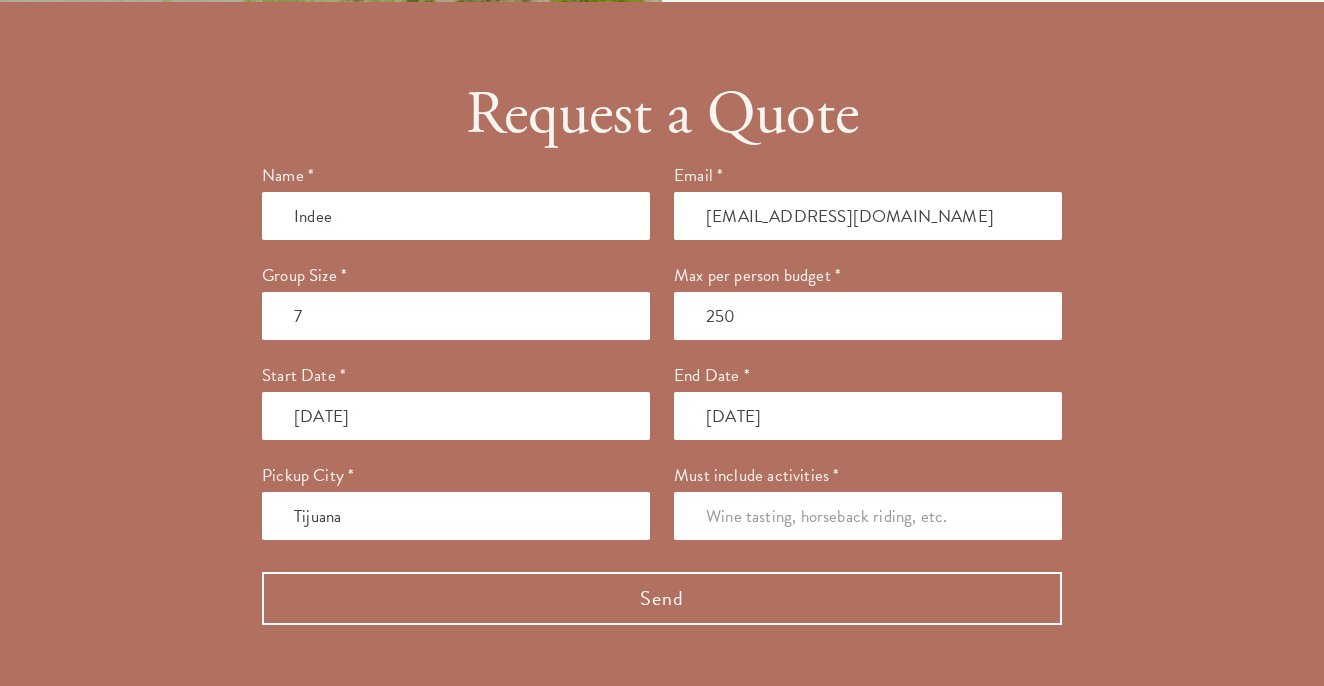 type on "Tijuana" 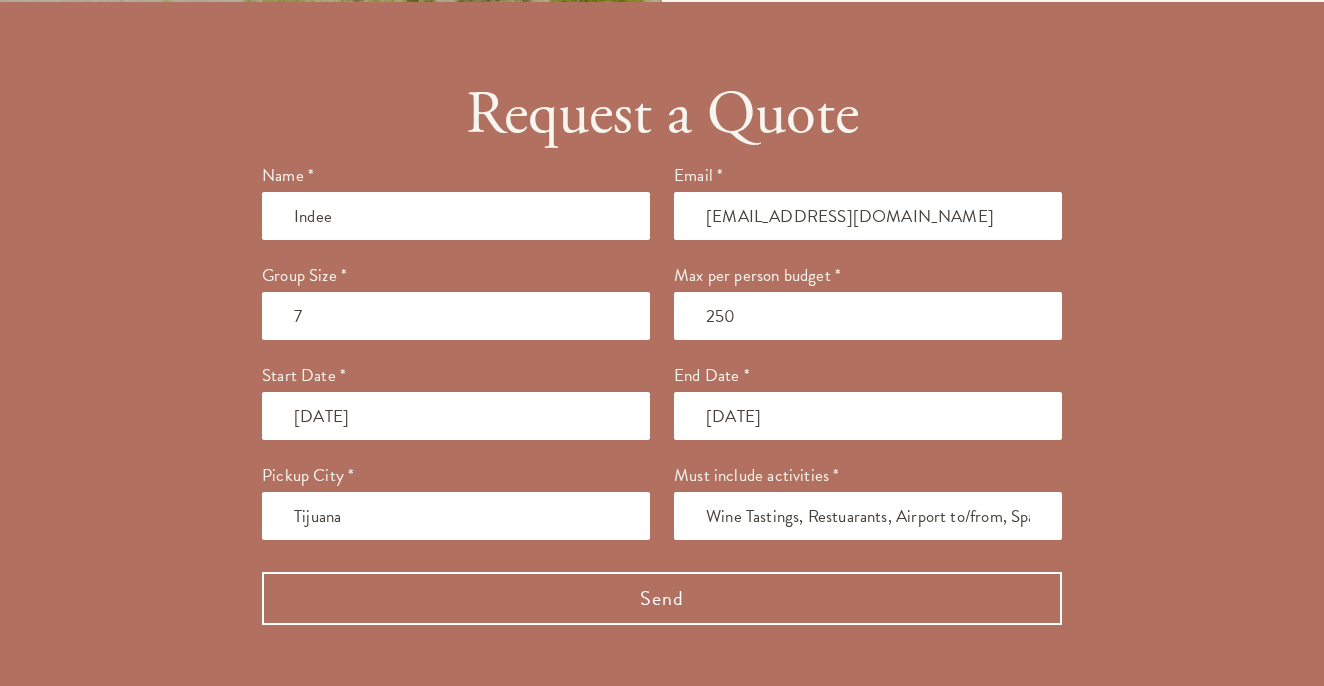 drag, startPoint x: 898, startPoint y: 489, endPoint x: 787, endPoint y: 487, distance: 111.01801 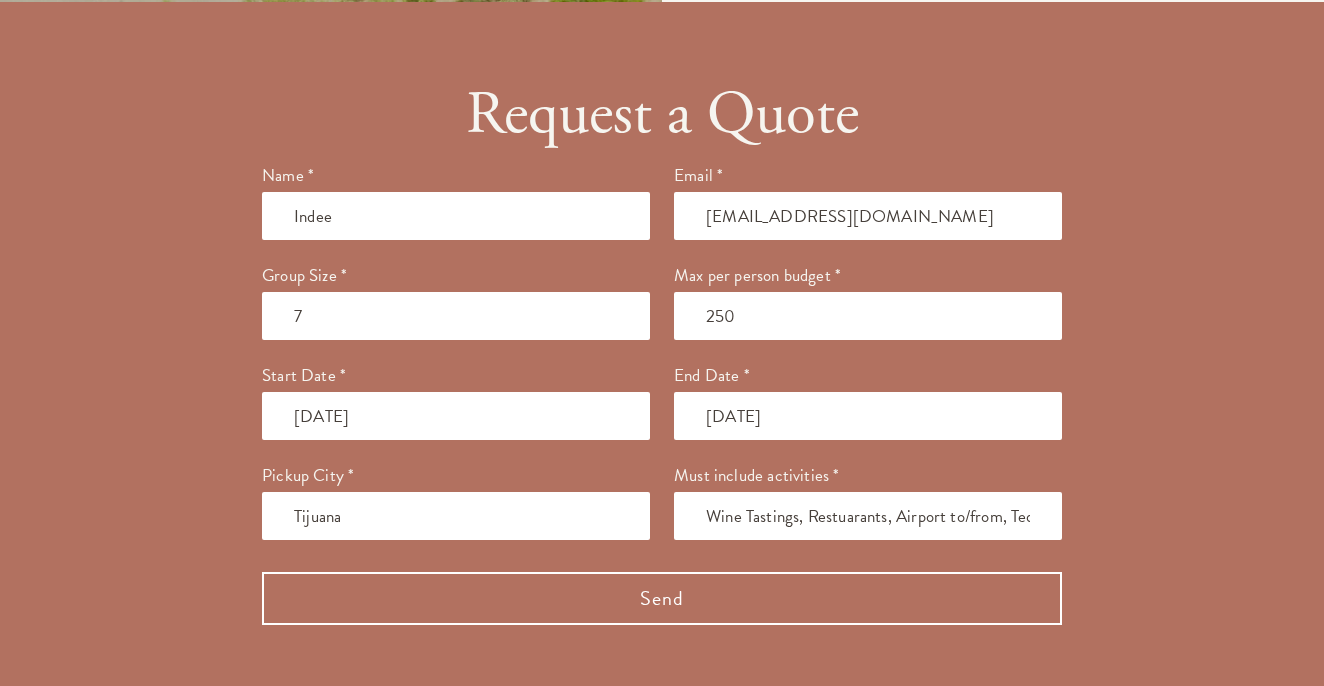 drag, startPoint x: 896, startPoint y: 489, endPoint x: 788, endPoint y: 489, distance: 108 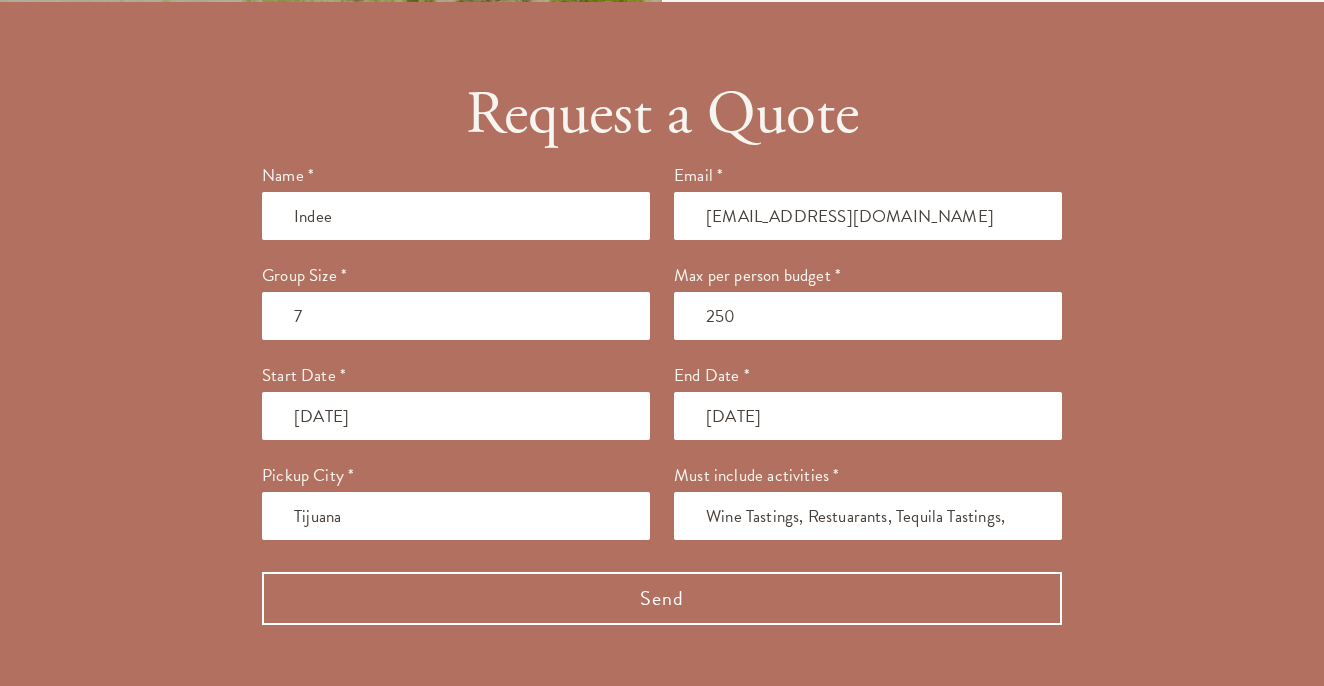 paste on "Airport to/from," 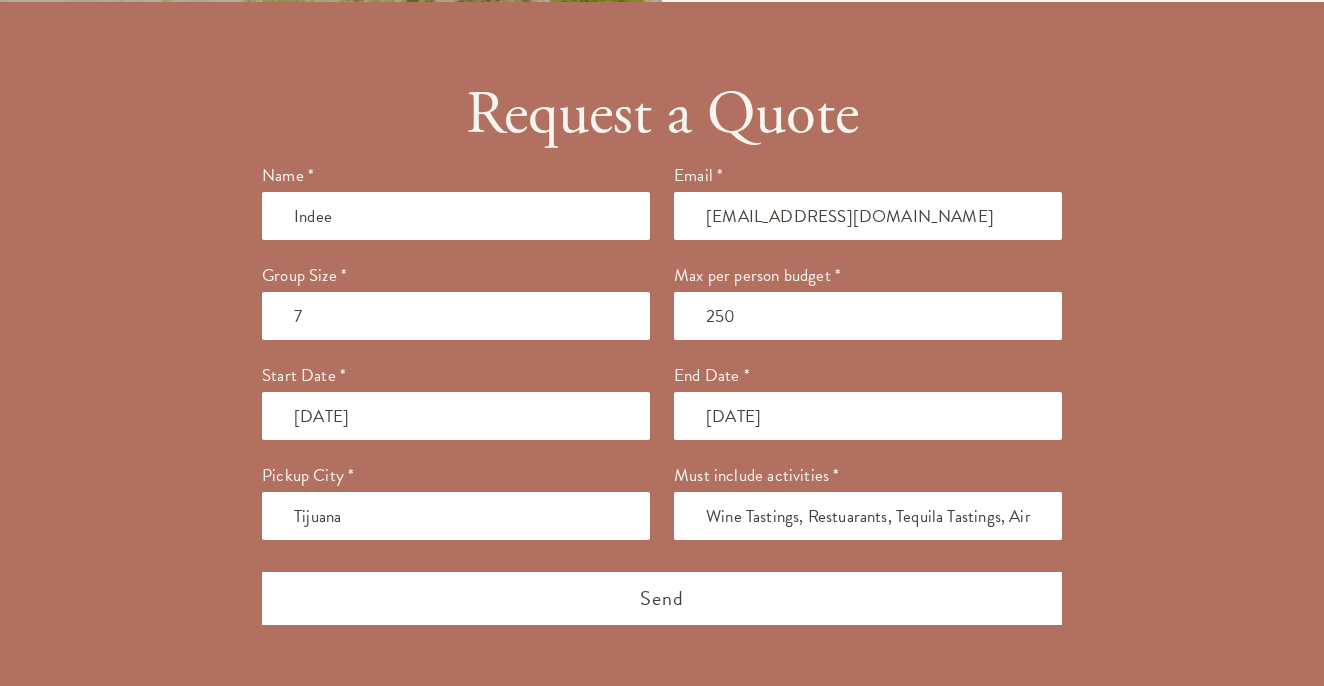 type on "Wine Tastings, Restuarants, Tequila Tastings, Airport to/from!" 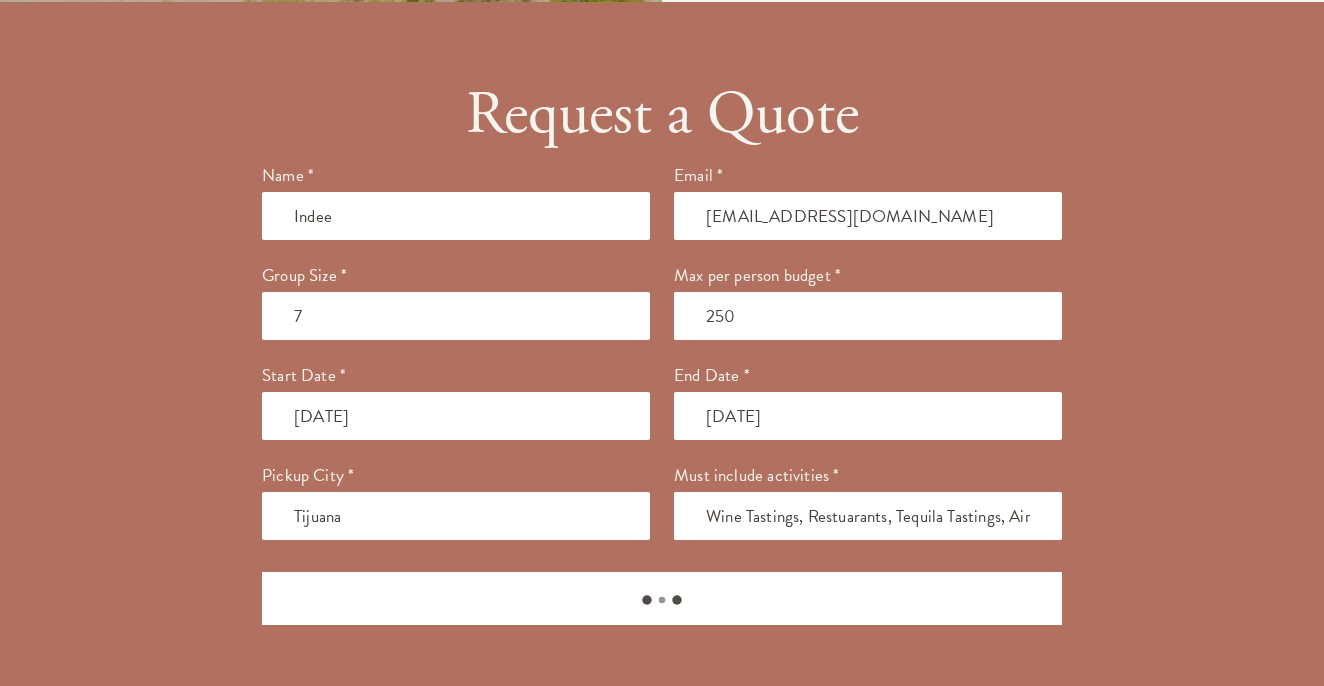 type 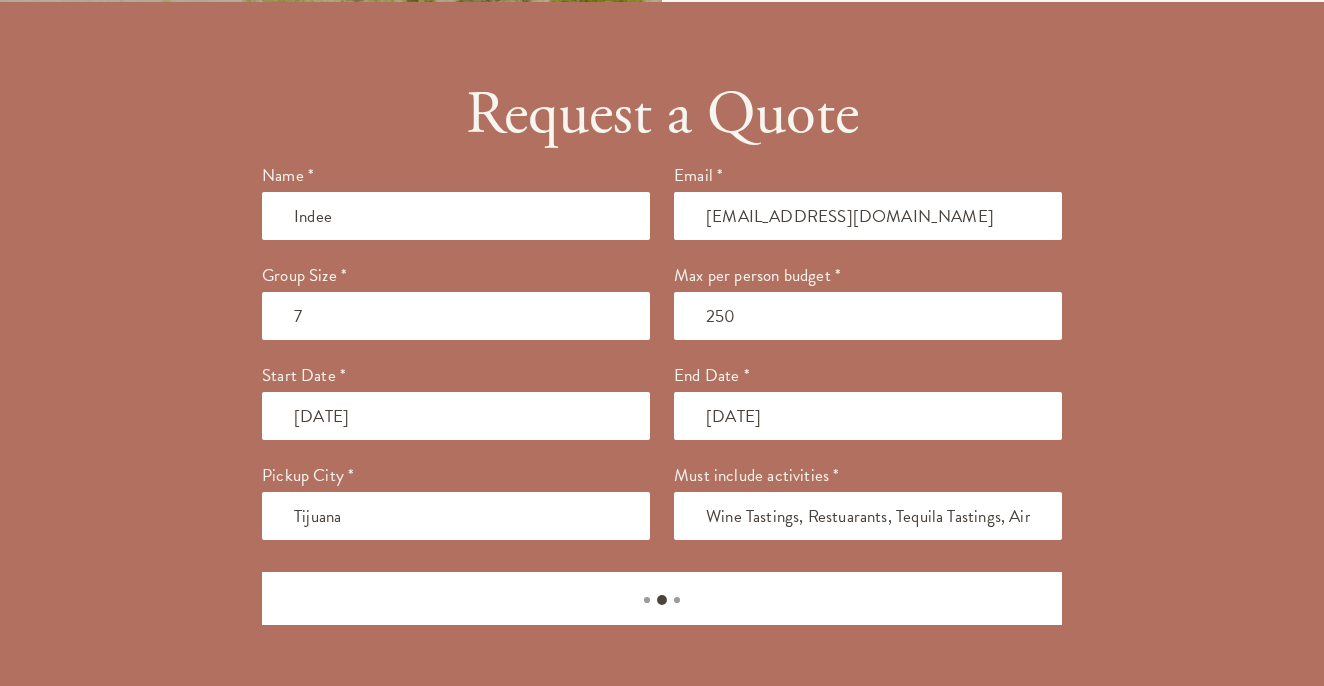 type 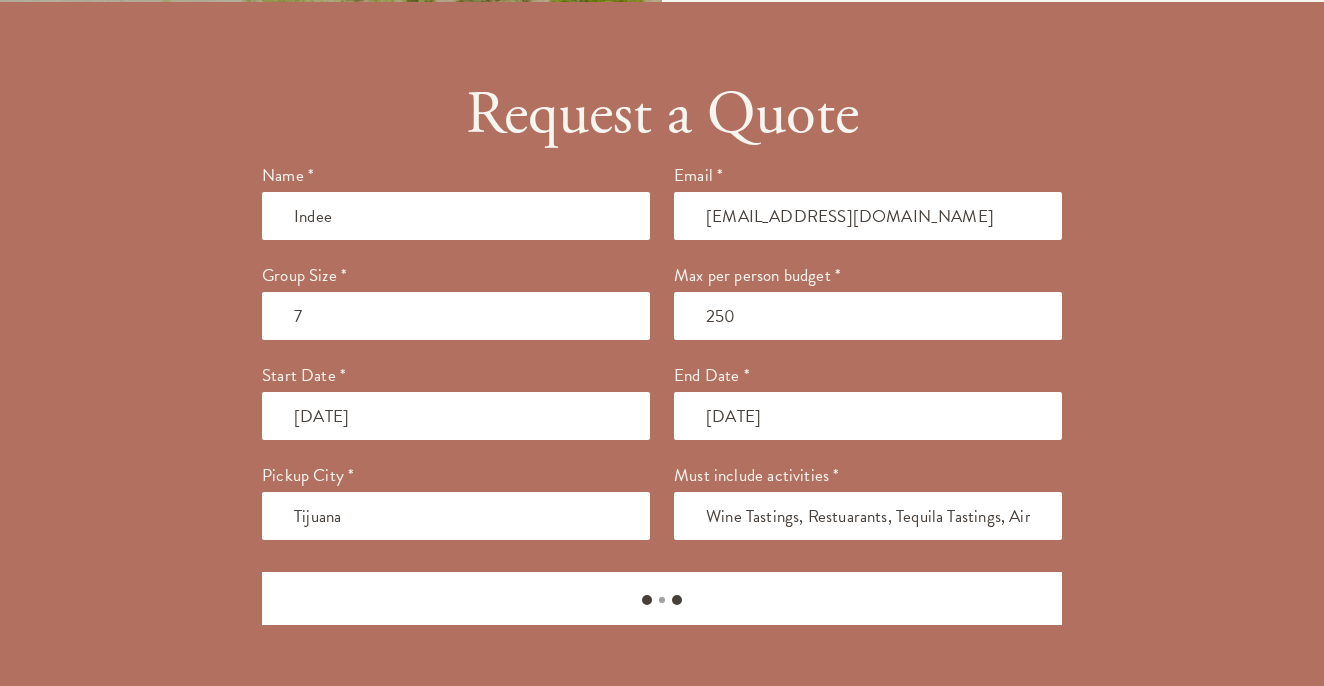 type 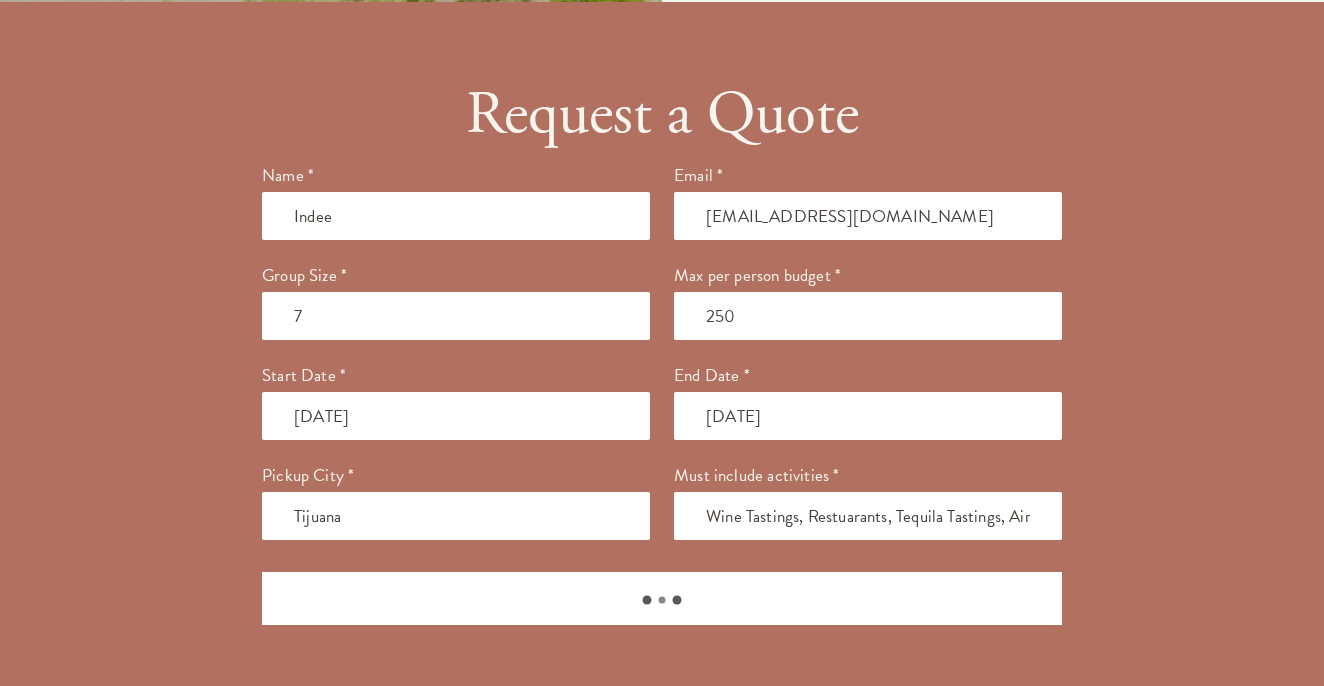 type 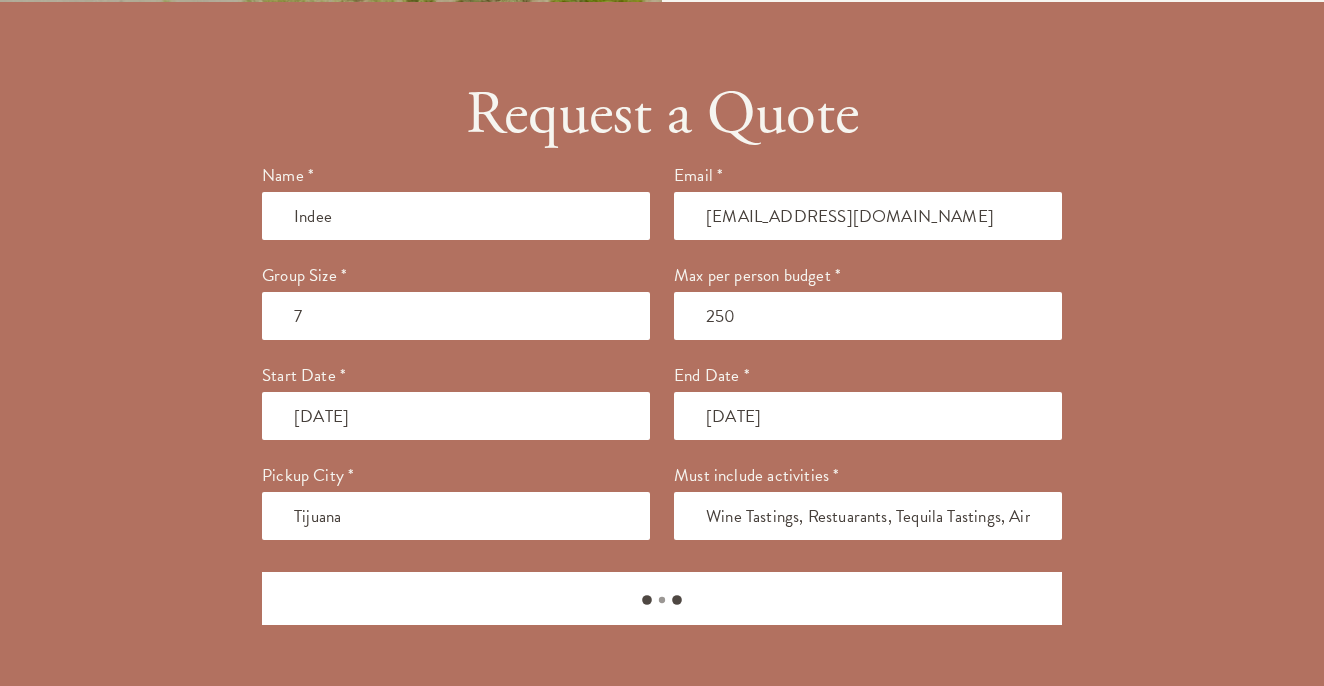 type 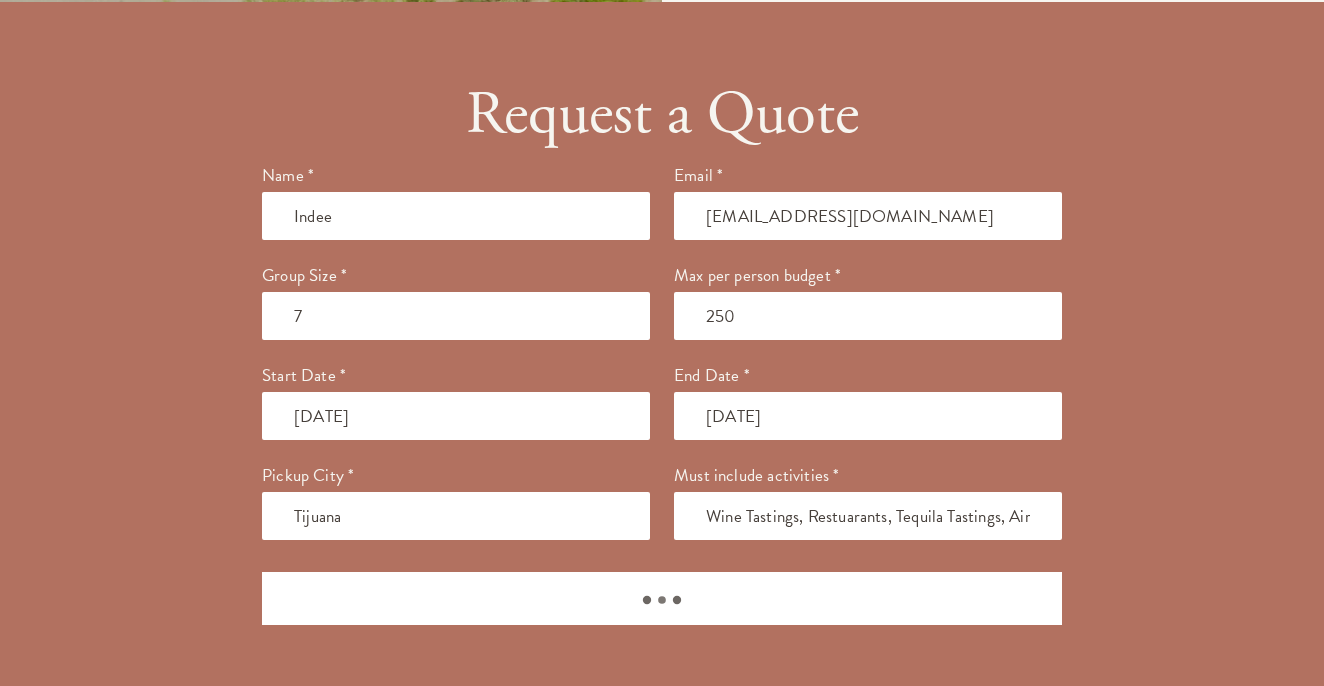 type 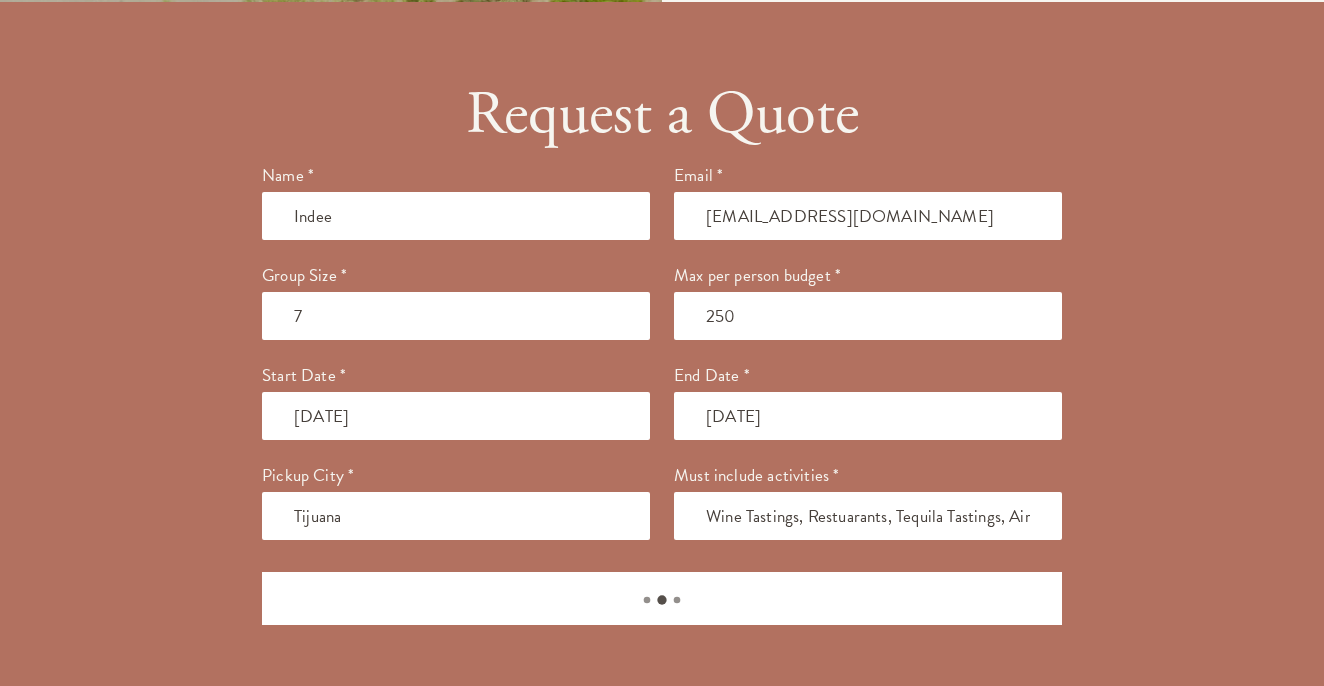 type 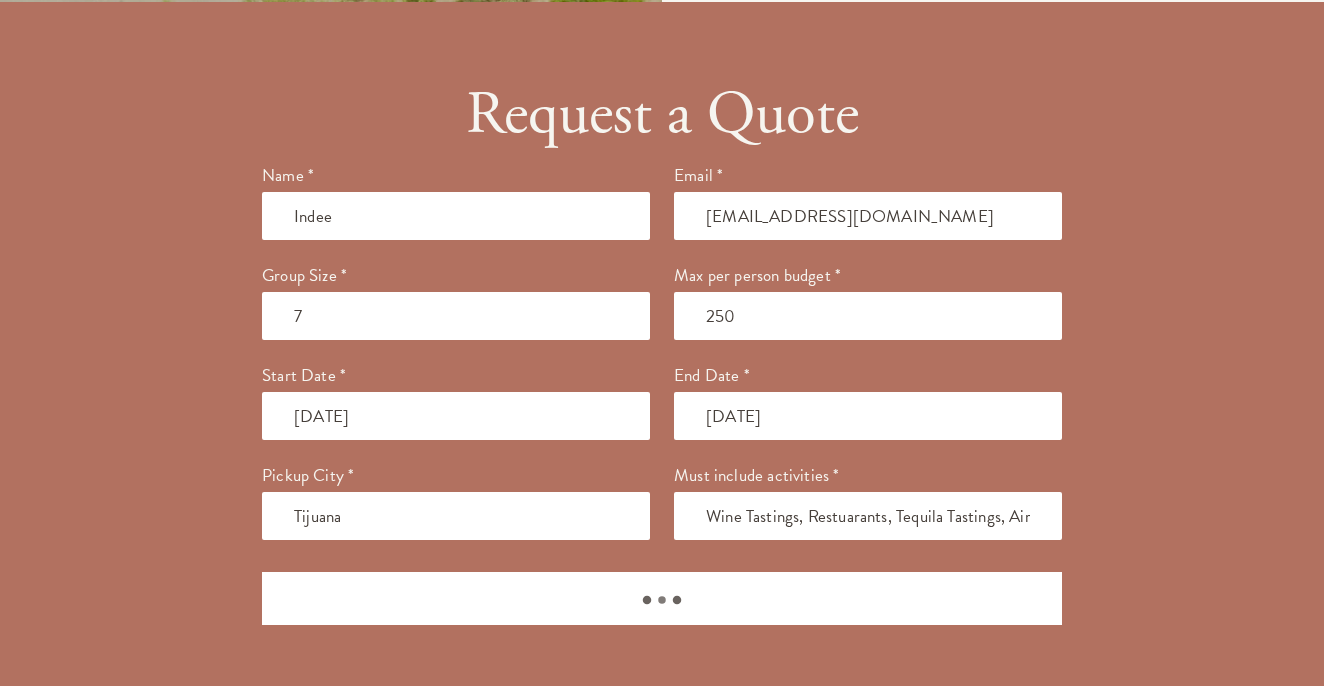 type 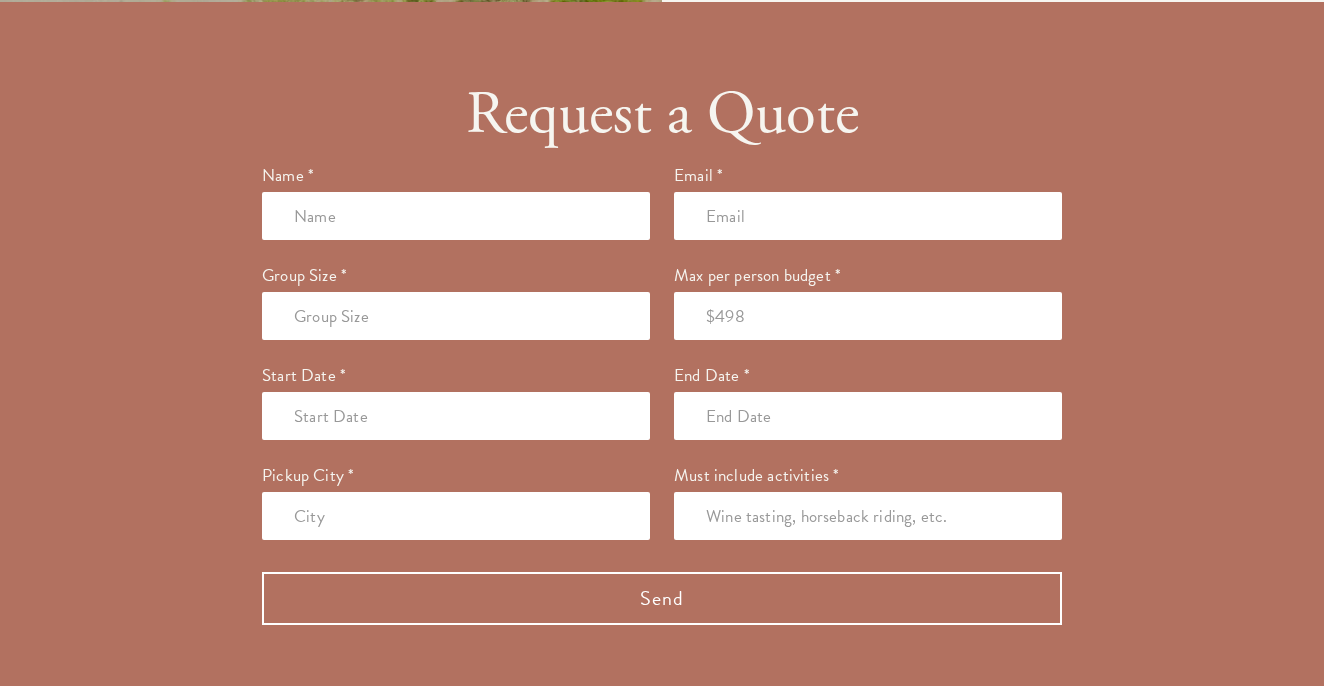 click at bounding box center [868, 316] 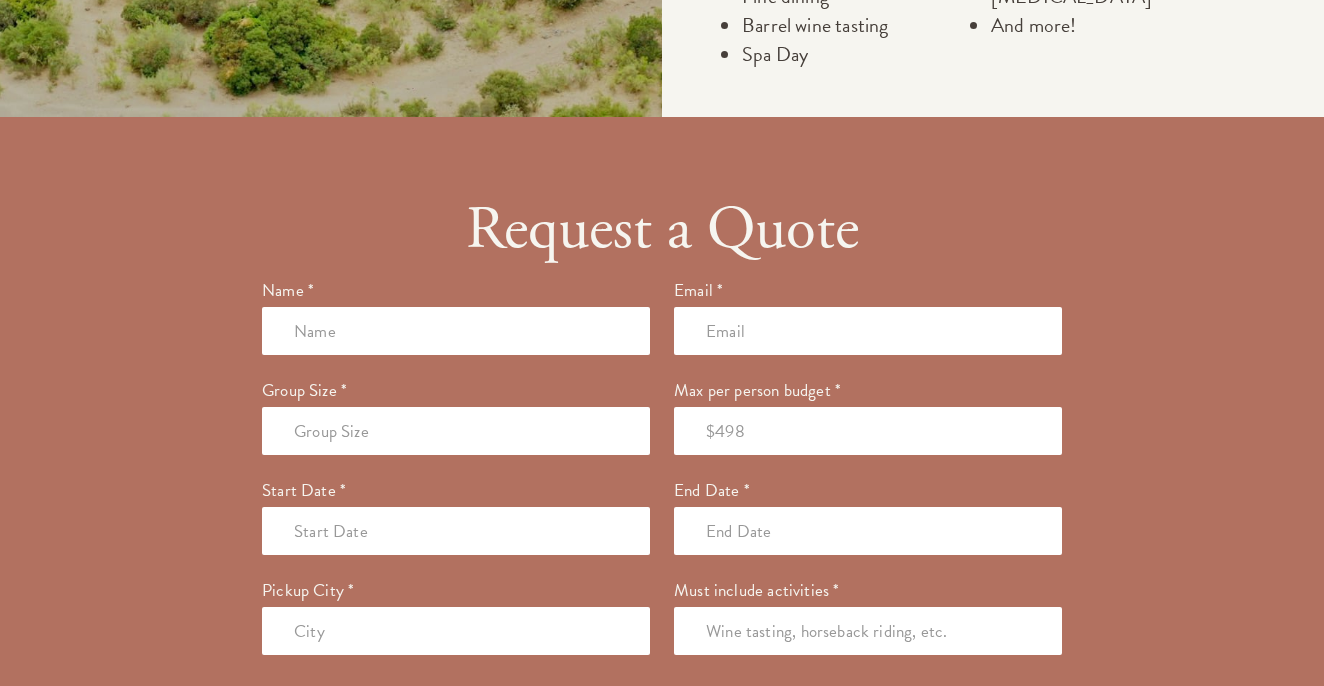 scroll, scrollTop: 2241, scrollLeft: 0, axis: vertical 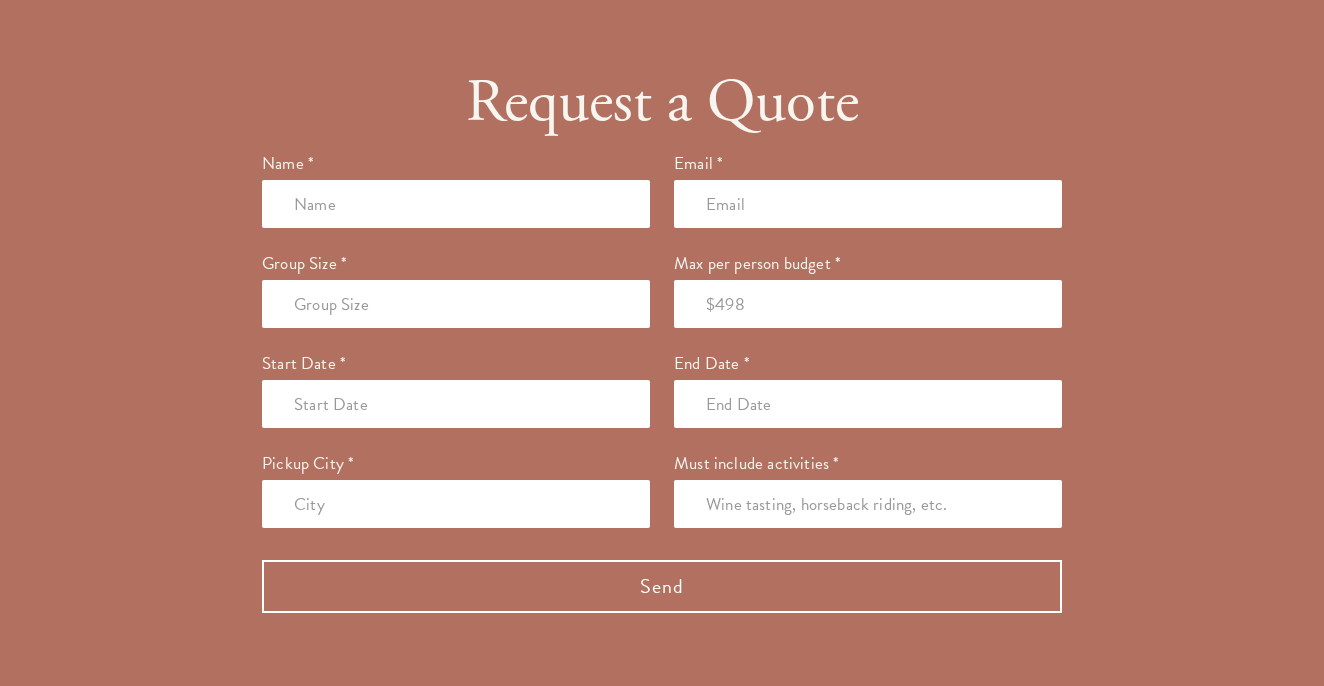 click at bounding box center (456, 204) 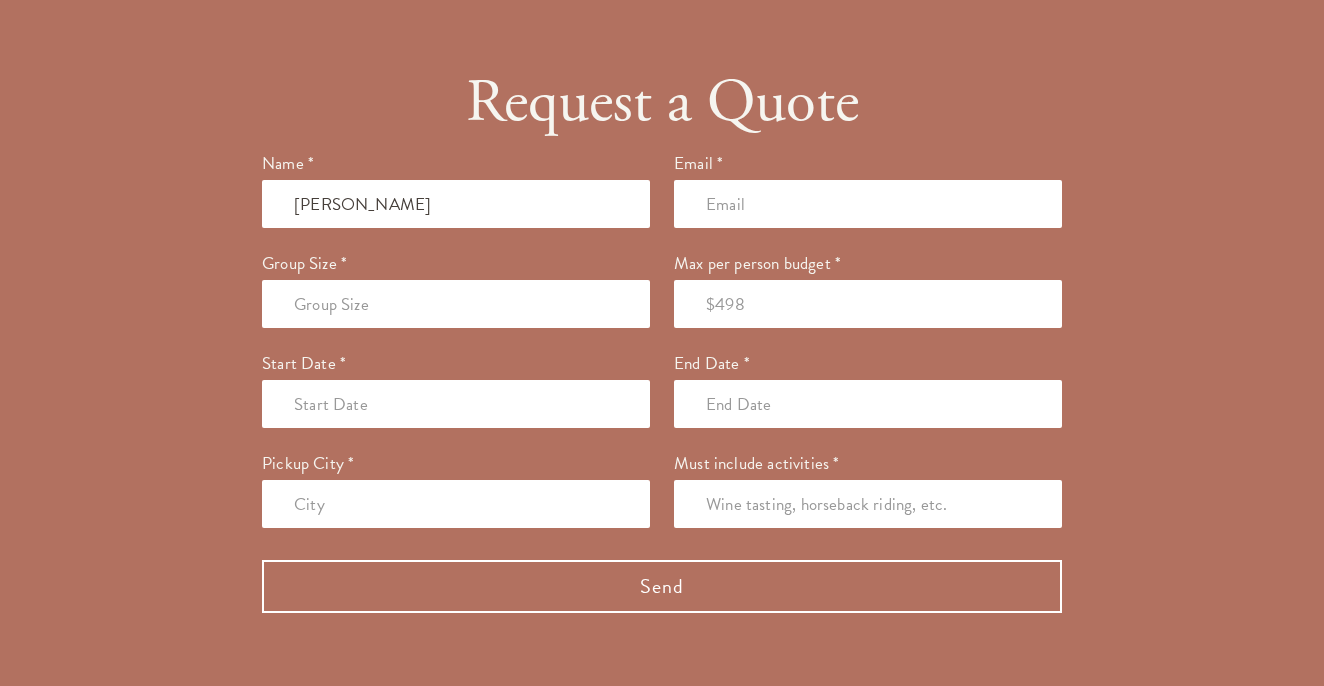 type on "[PERSON_NAME]" 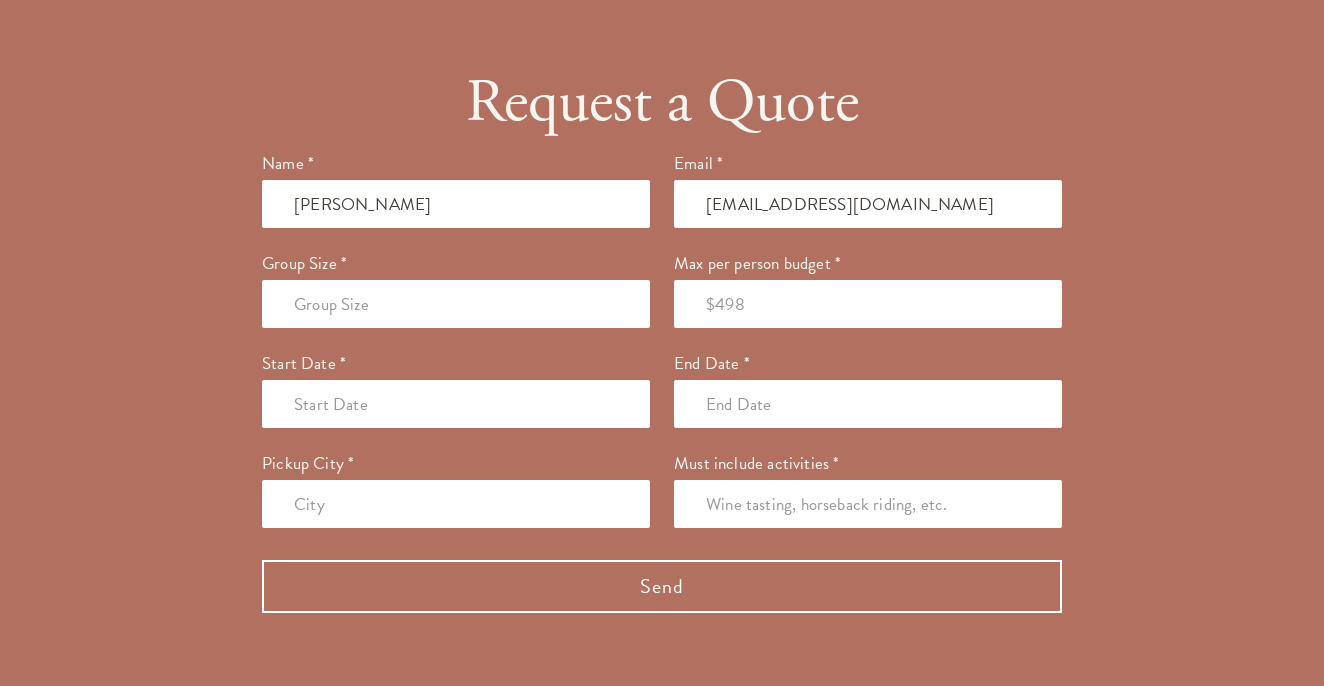click on "Group Size *" at bounding box center (456, 290) 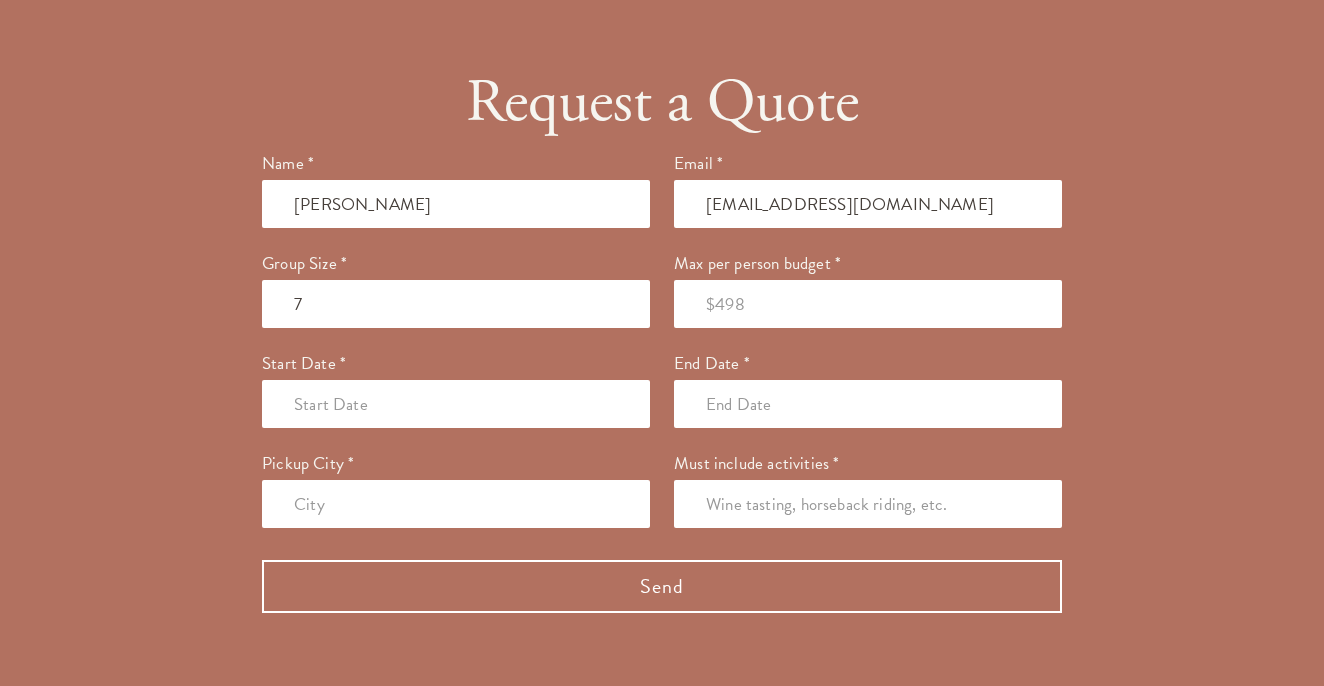 type on "7" 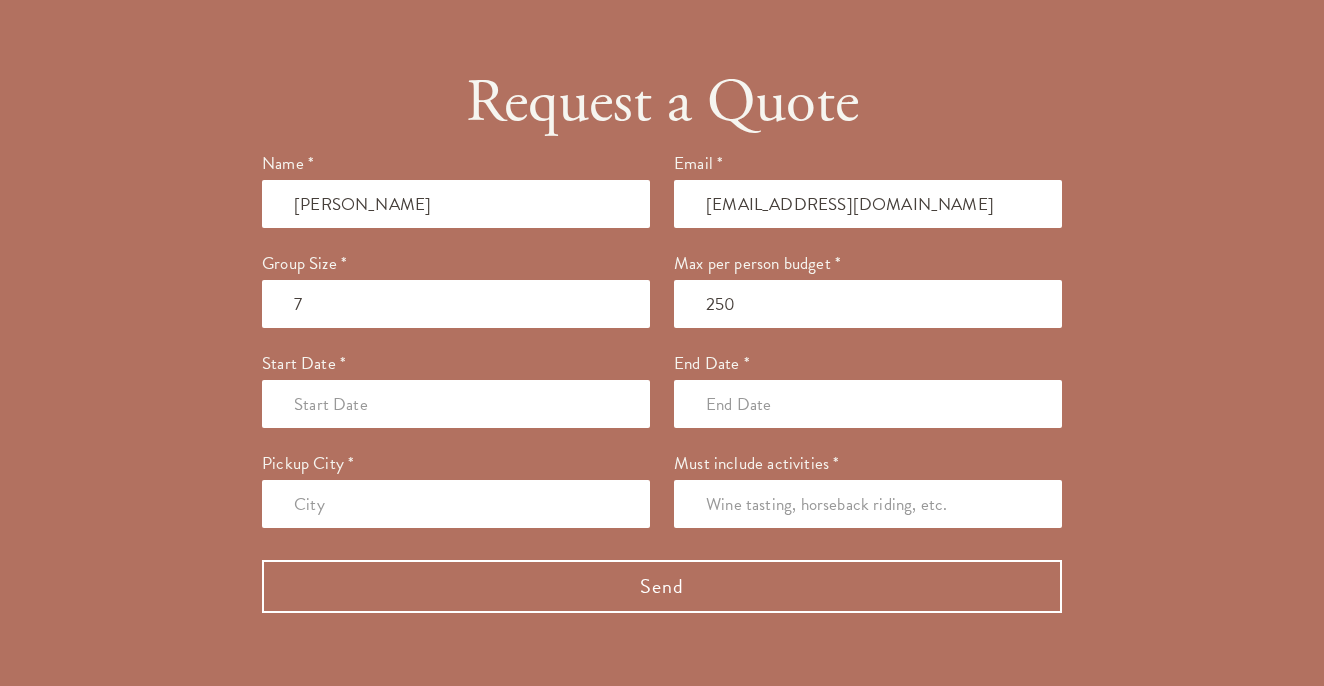 type on "250" 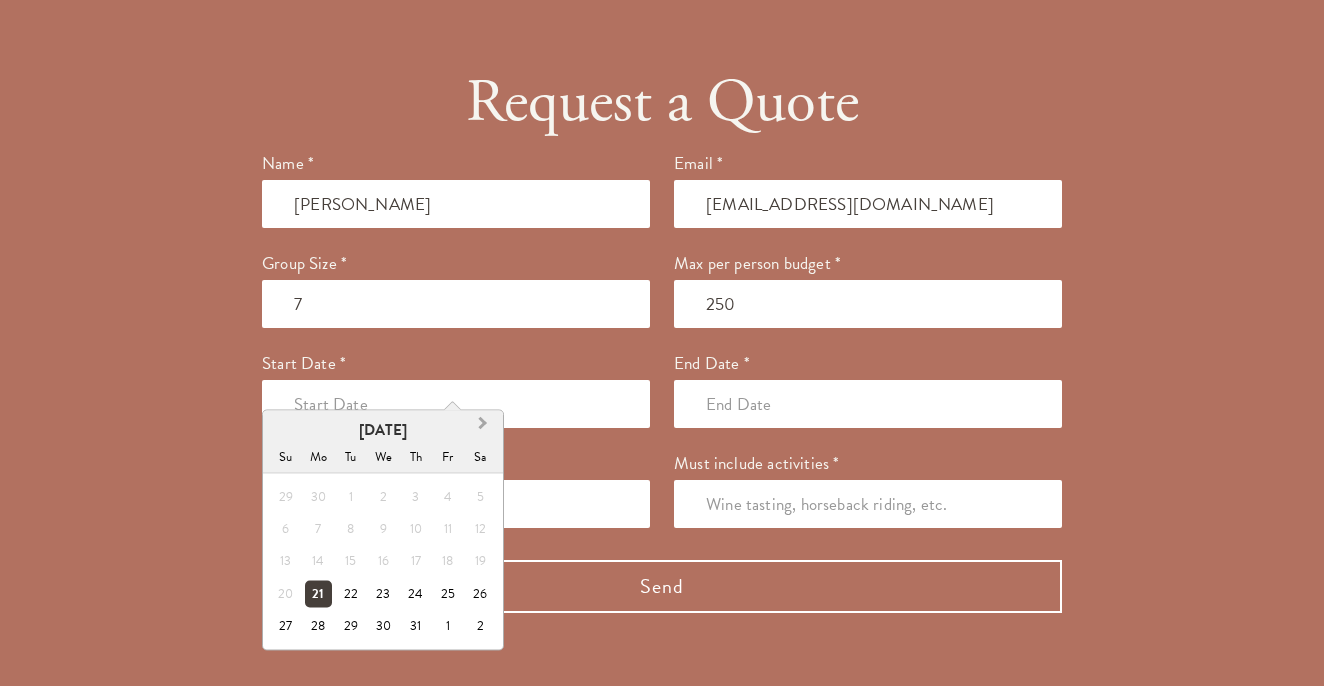 click on "Next Month" at bounding box center [483, 428] 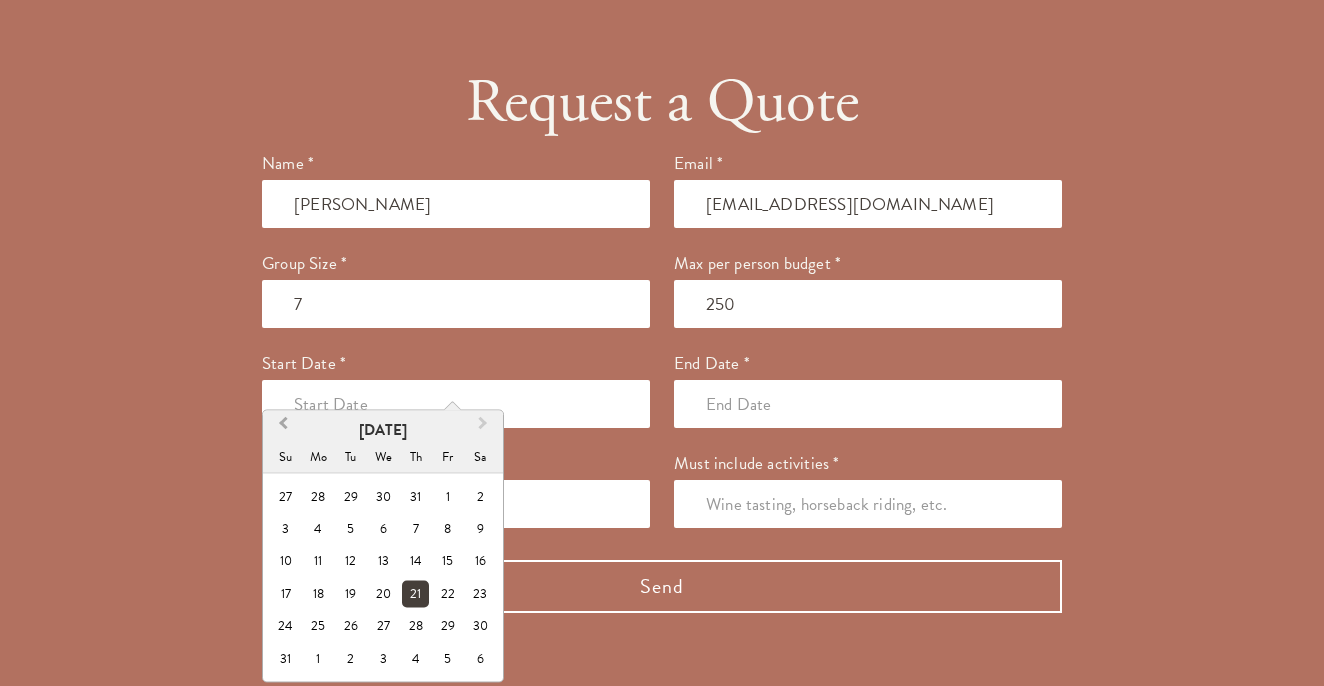 click on "Previous Month" at bounding box center (281, 429) 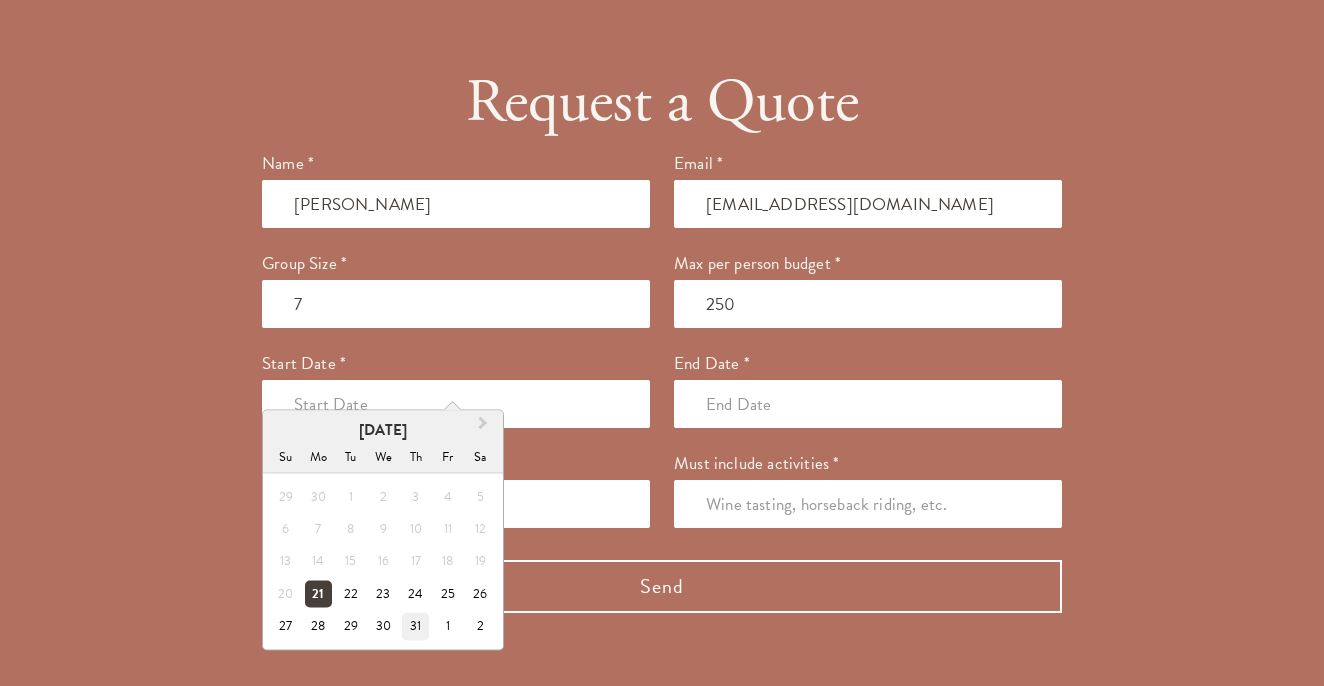 click on "31" at bounding box center (415, 626) 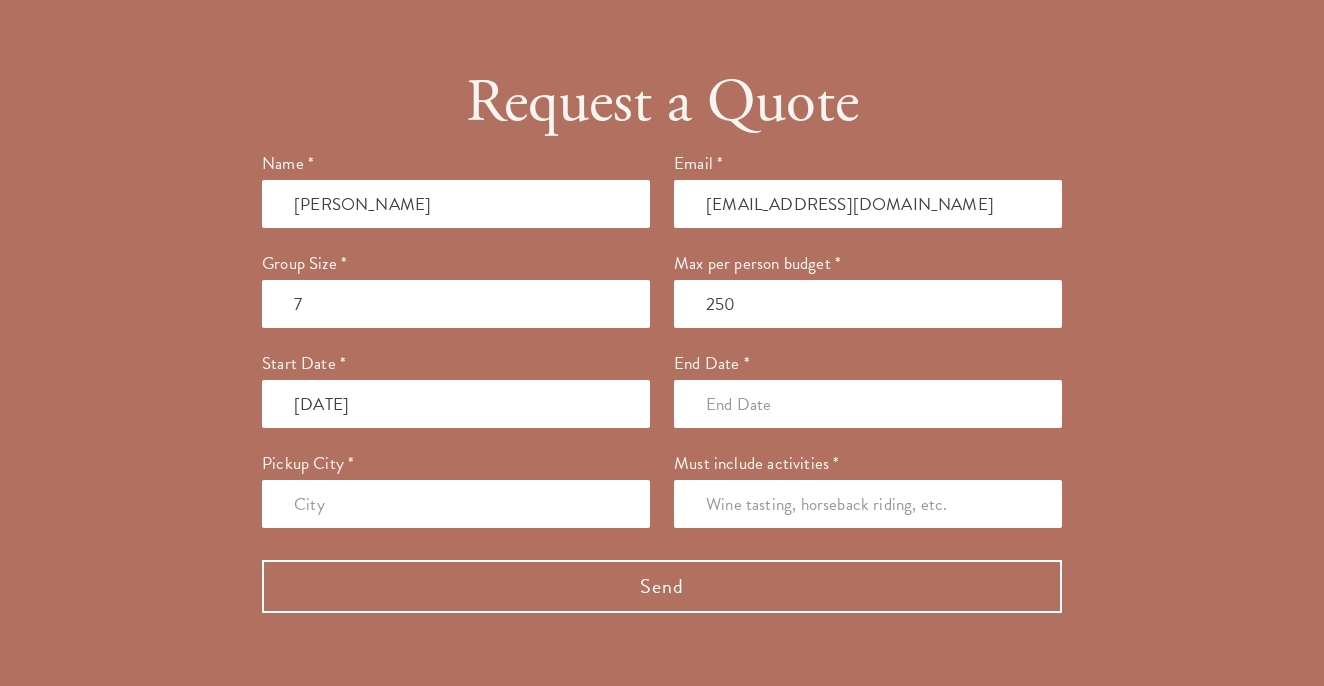 click at bounding box center (868, 404) 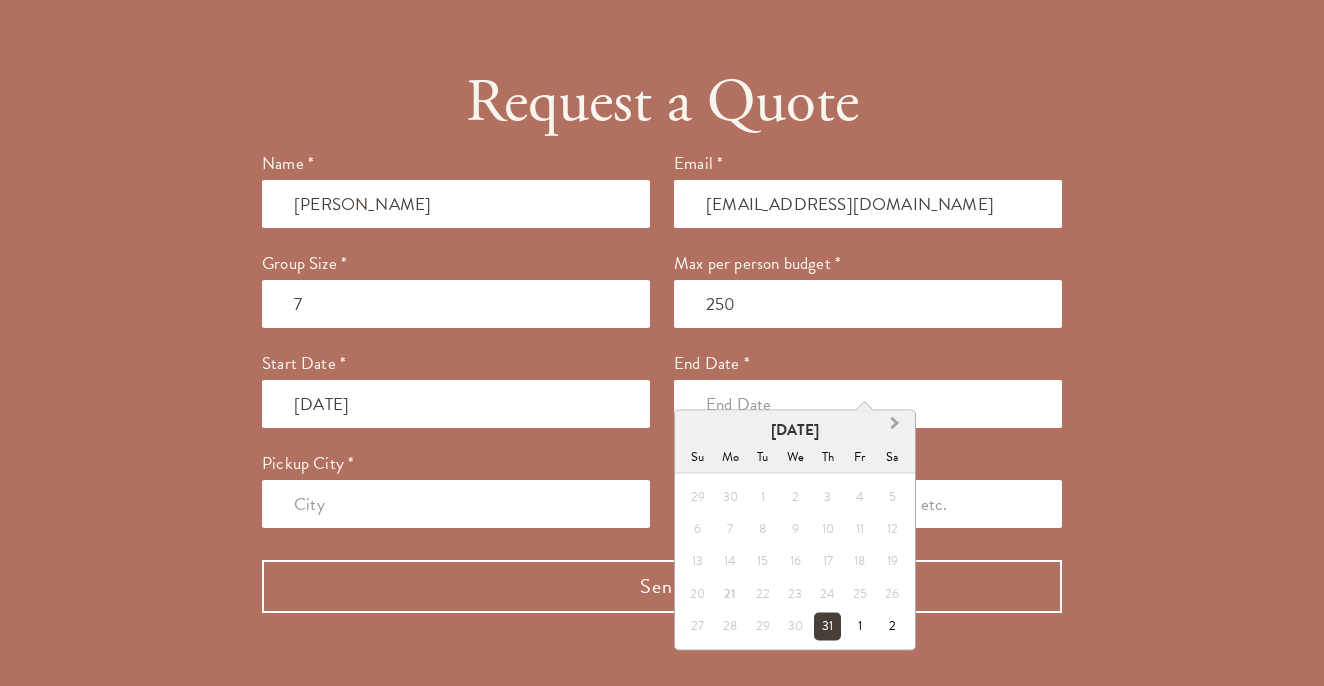 click on "Next Month" at bounding box center (897, 429) 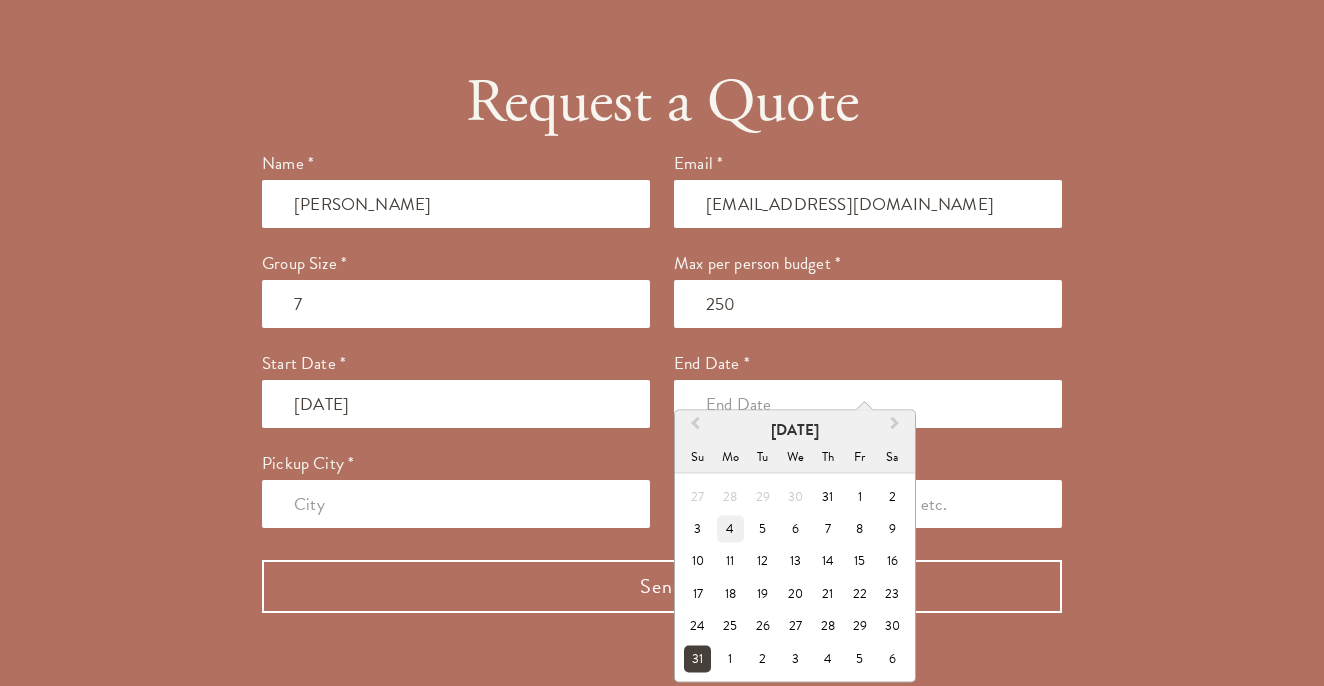 click on "4" at bounding box center [730, 529] 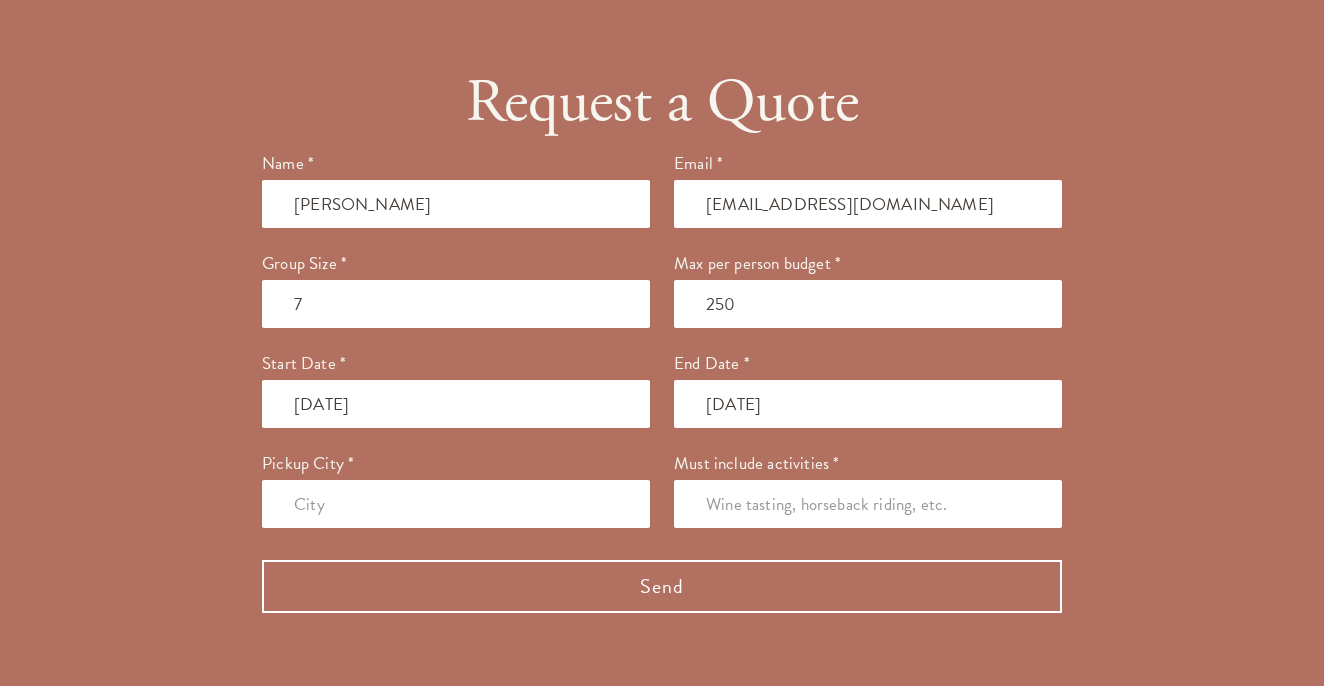 click at bounding box center (456, 504) 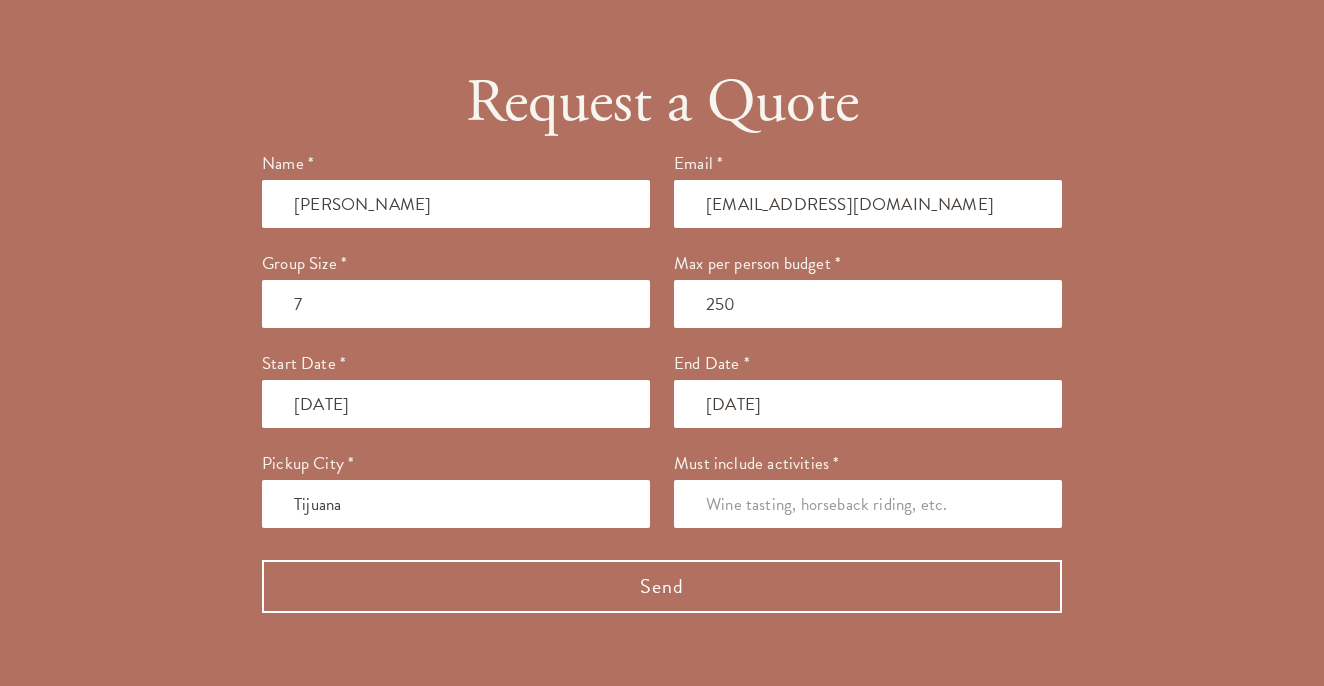 type on "Tijuana" 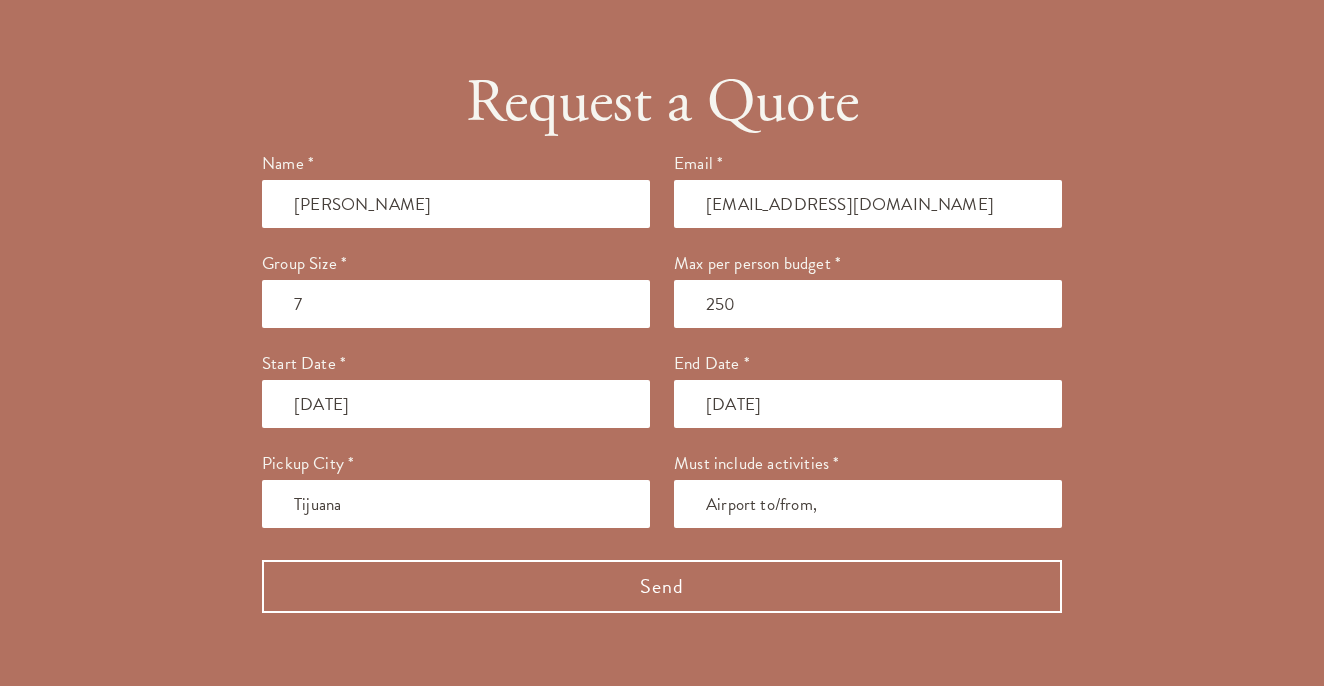 click on "Airport to/from," at bounding box center [868, 504] 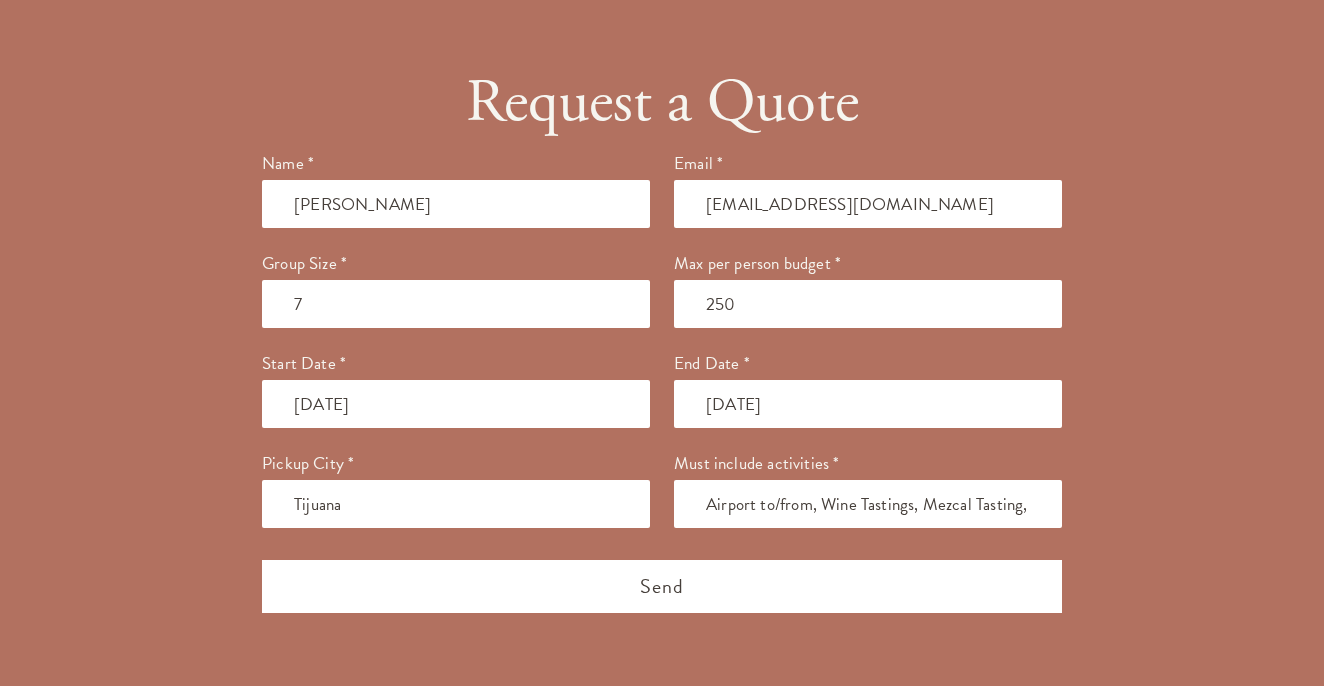 type on "Airport to/from, Wine Tastings, Mezcal Tasting, Local Tacos, Horsback Riding" 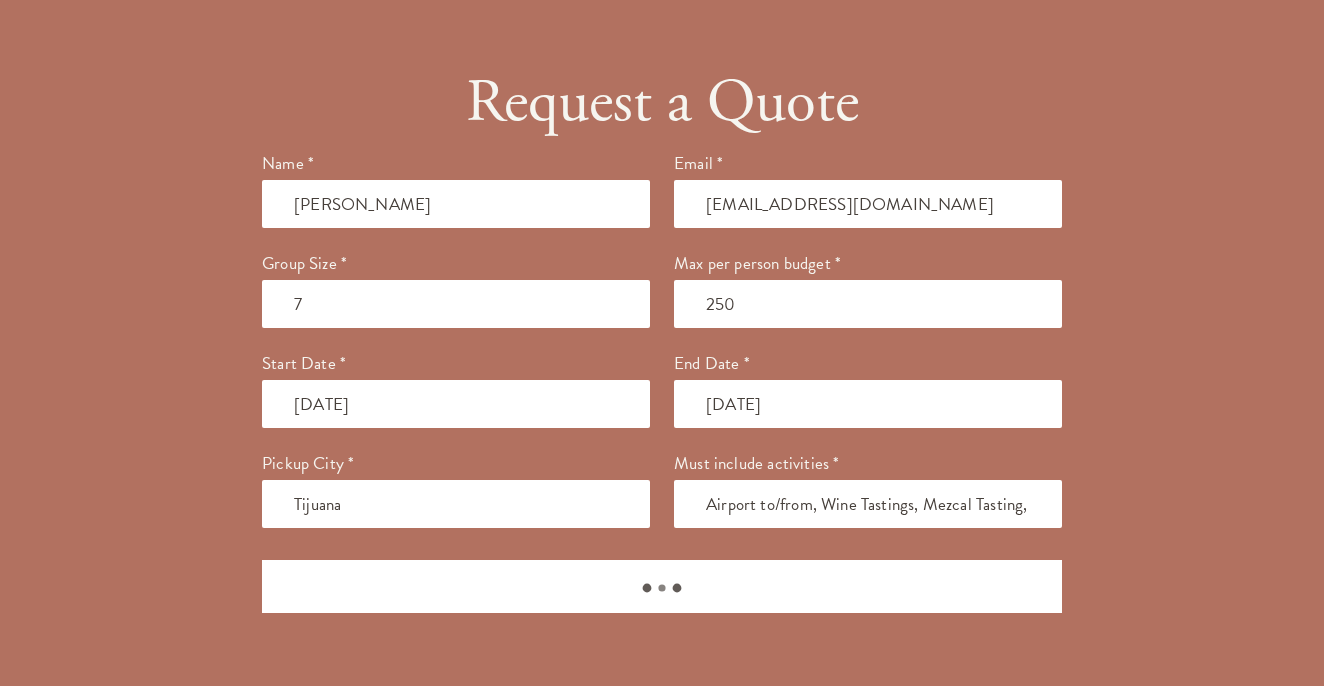 type 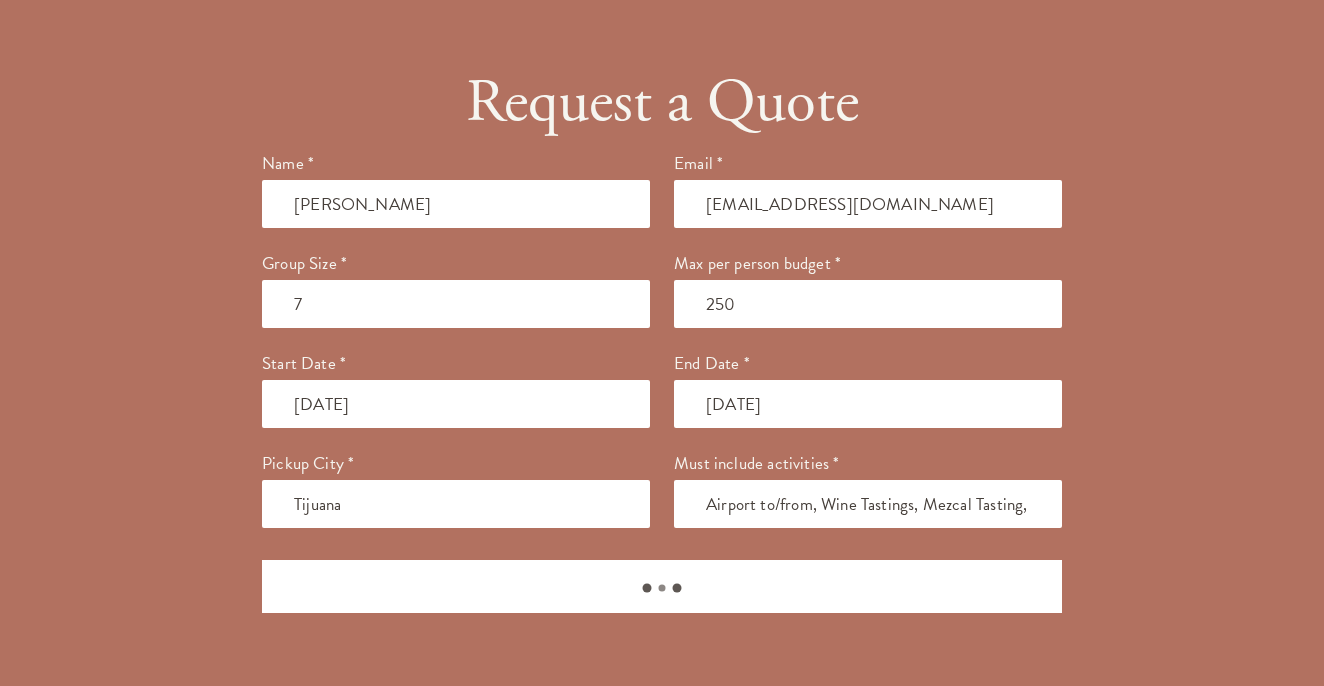 type 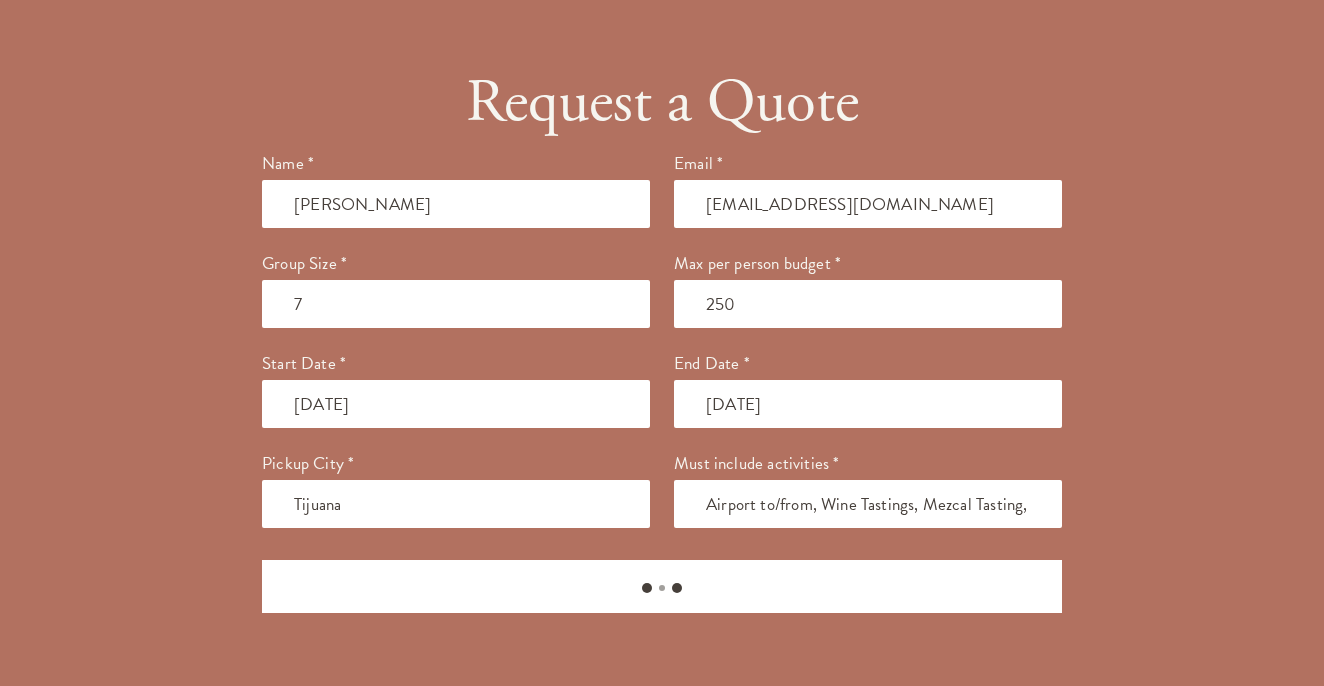 type 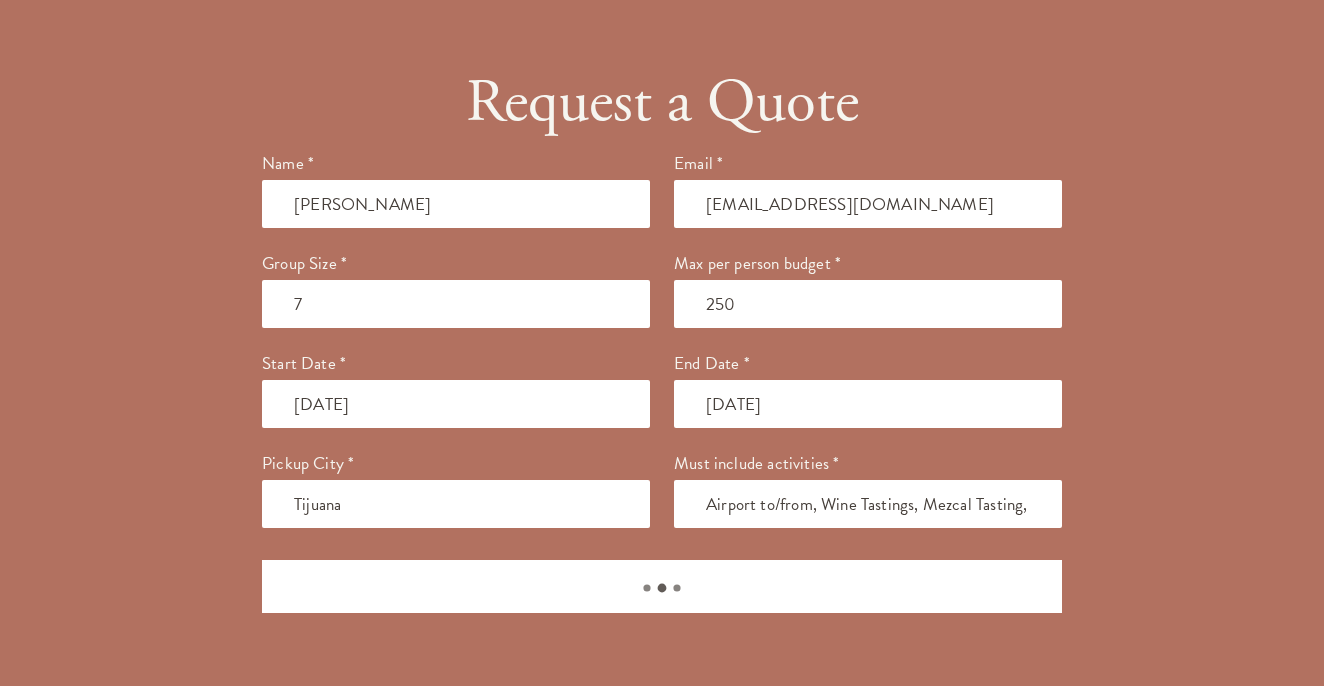 type 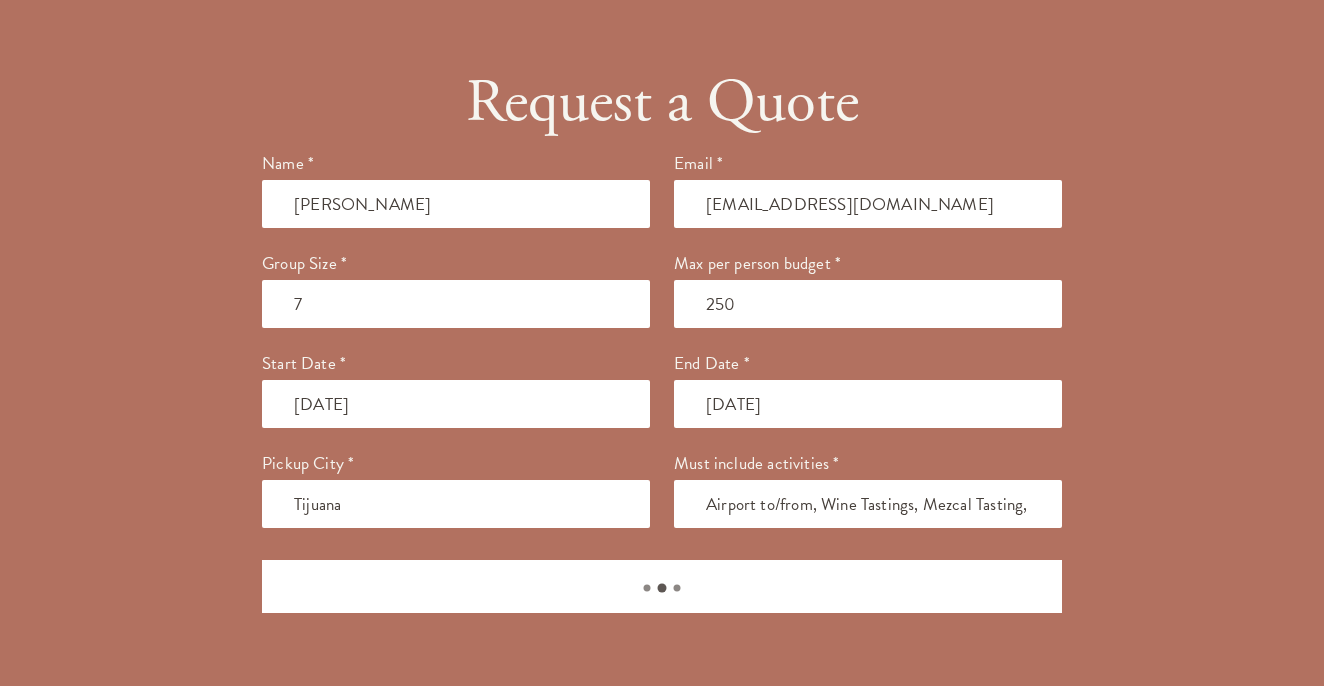 type 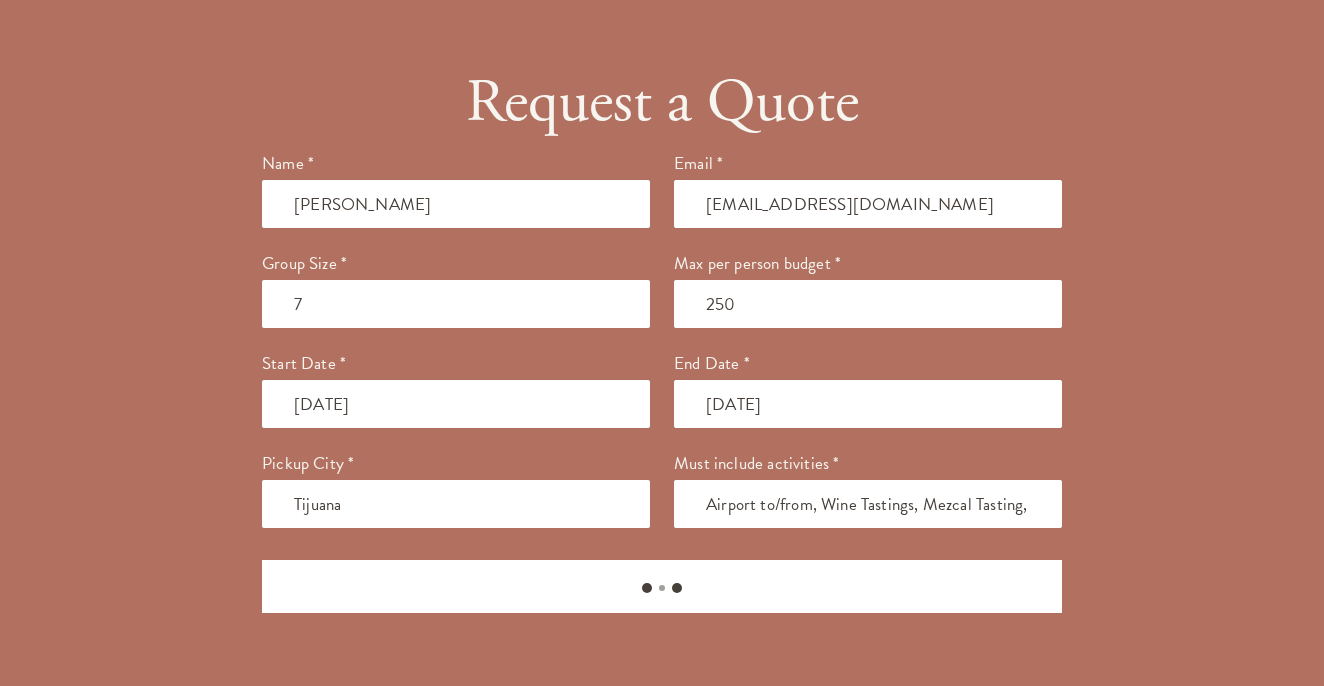 type 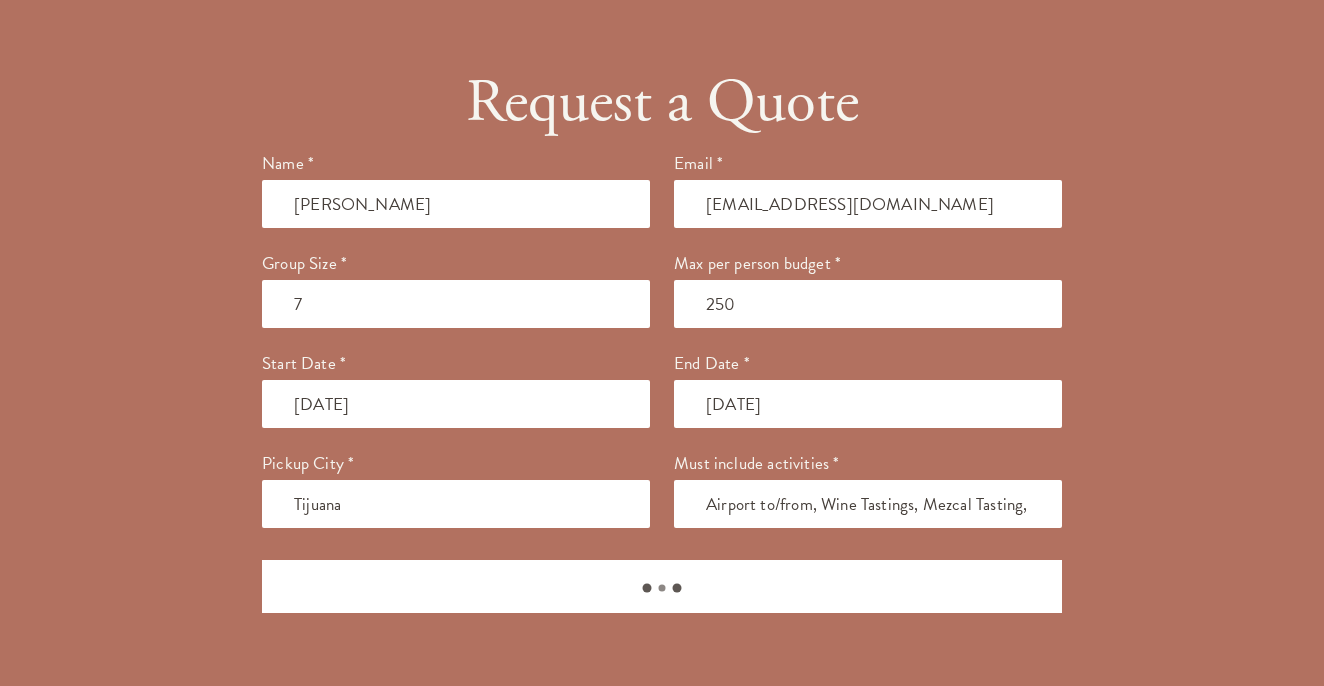 type 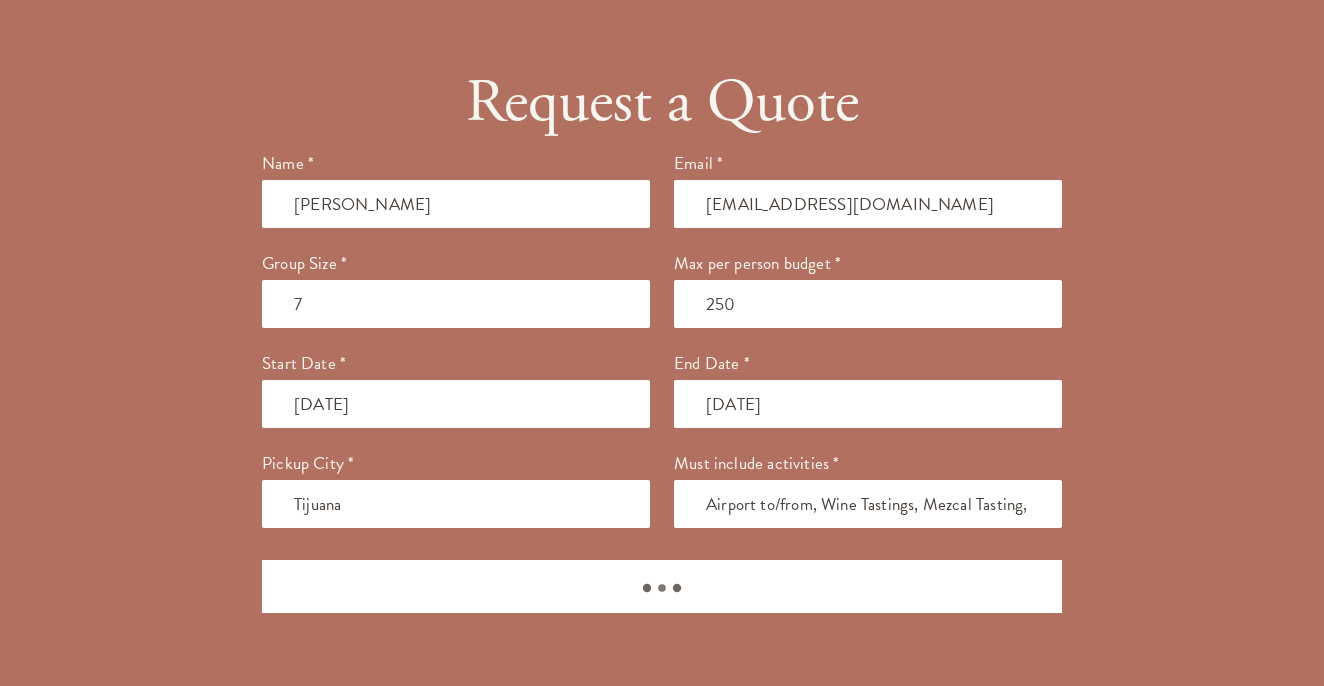 type 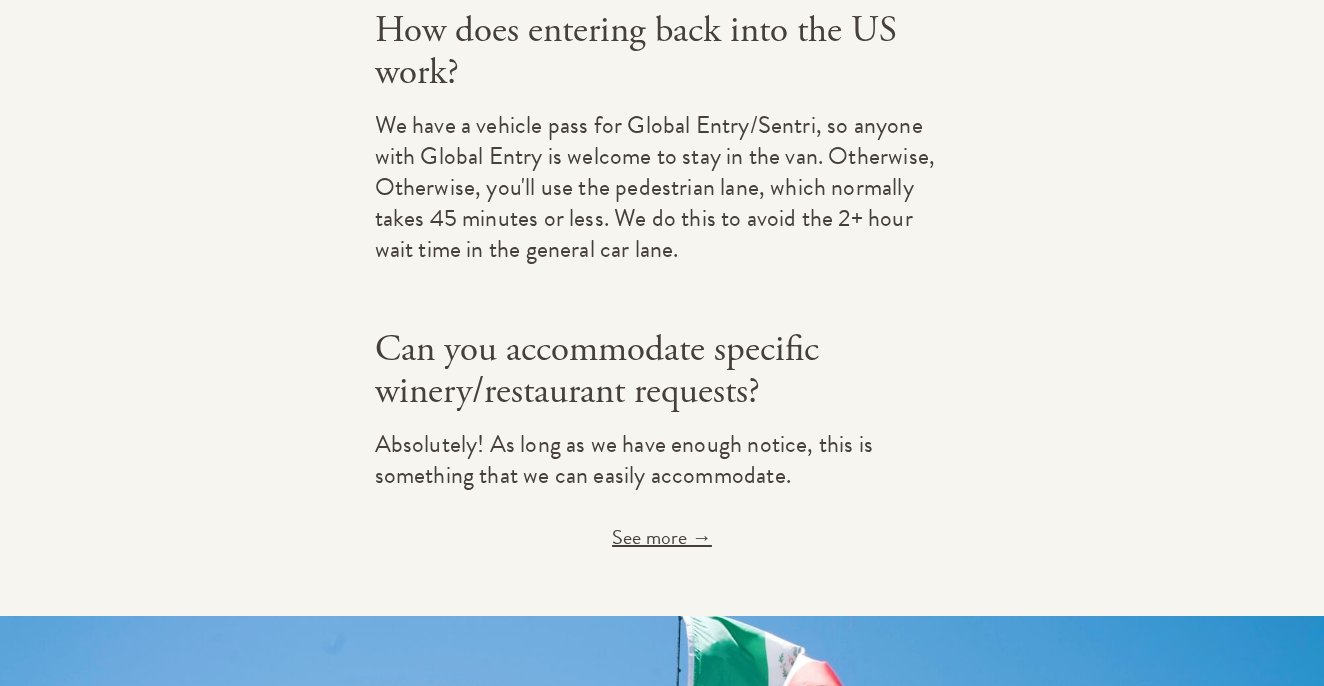 scroll, scrollTop: 4455, scrollLeft: 0, axis: vertical 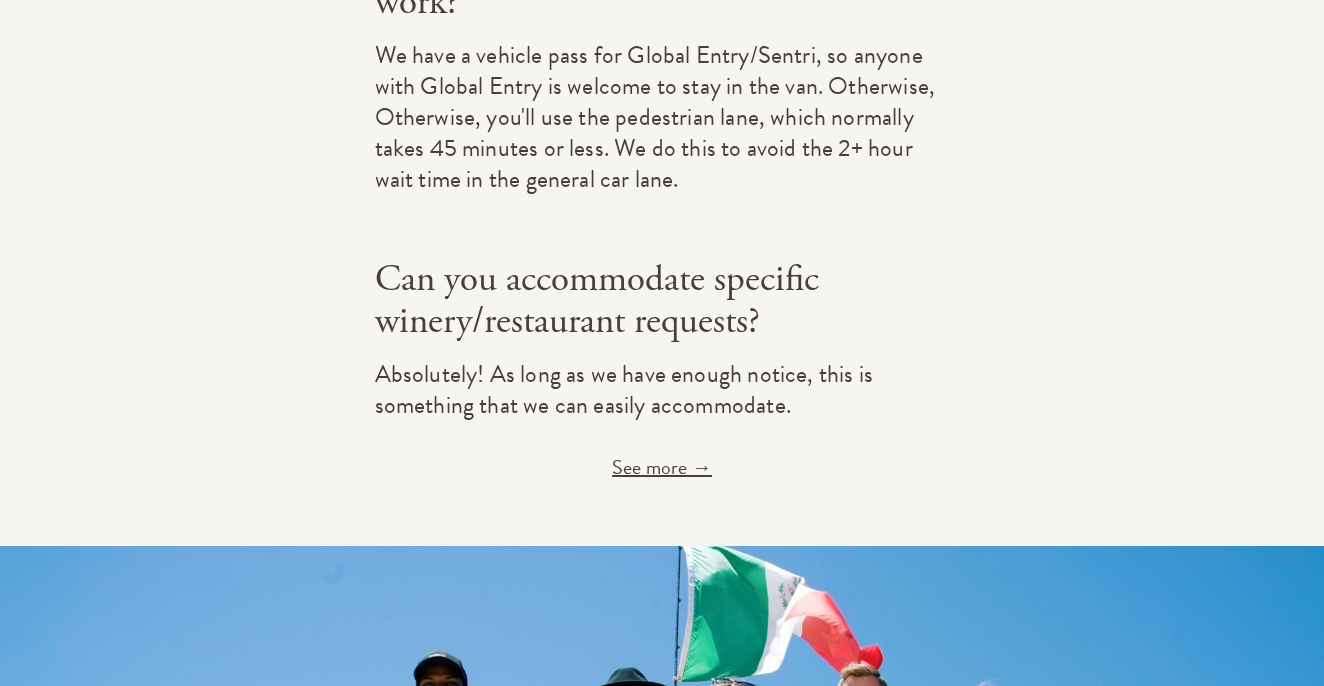 click on "See more →" at bounding box center [662, 467] 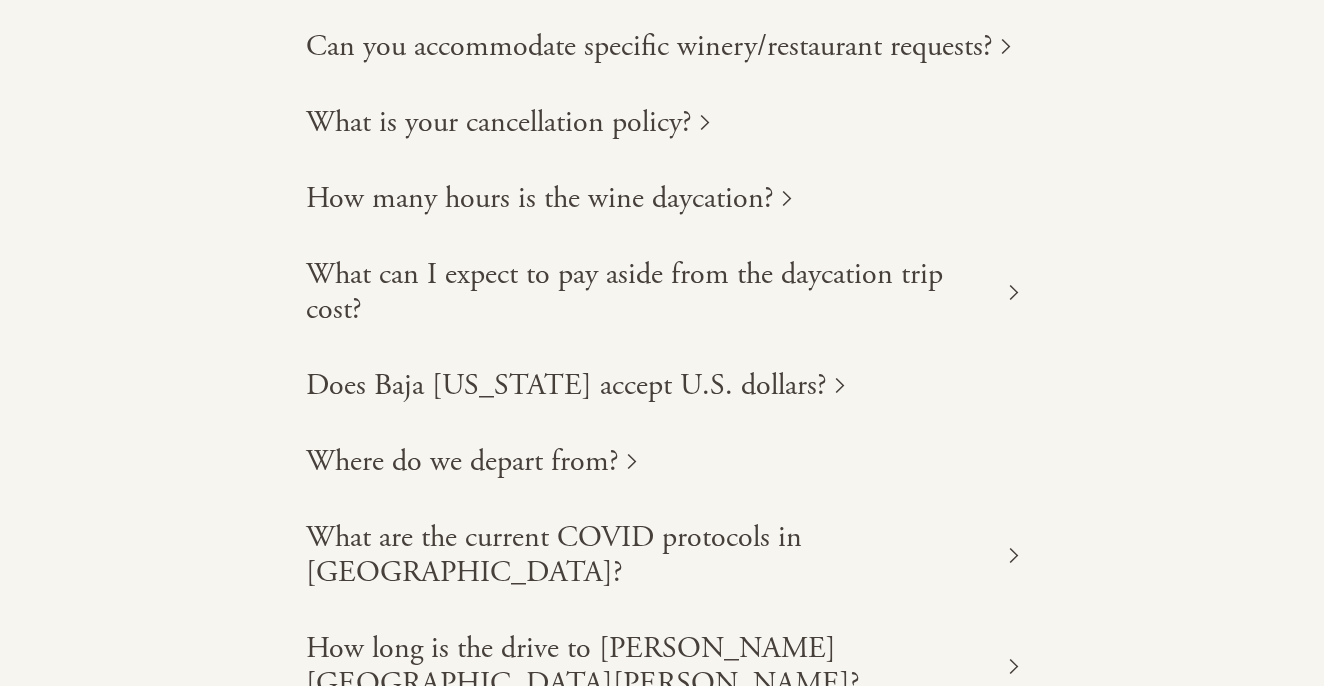 scroll, scrollTop: 700, scrollLeft: 0, axis: vertical 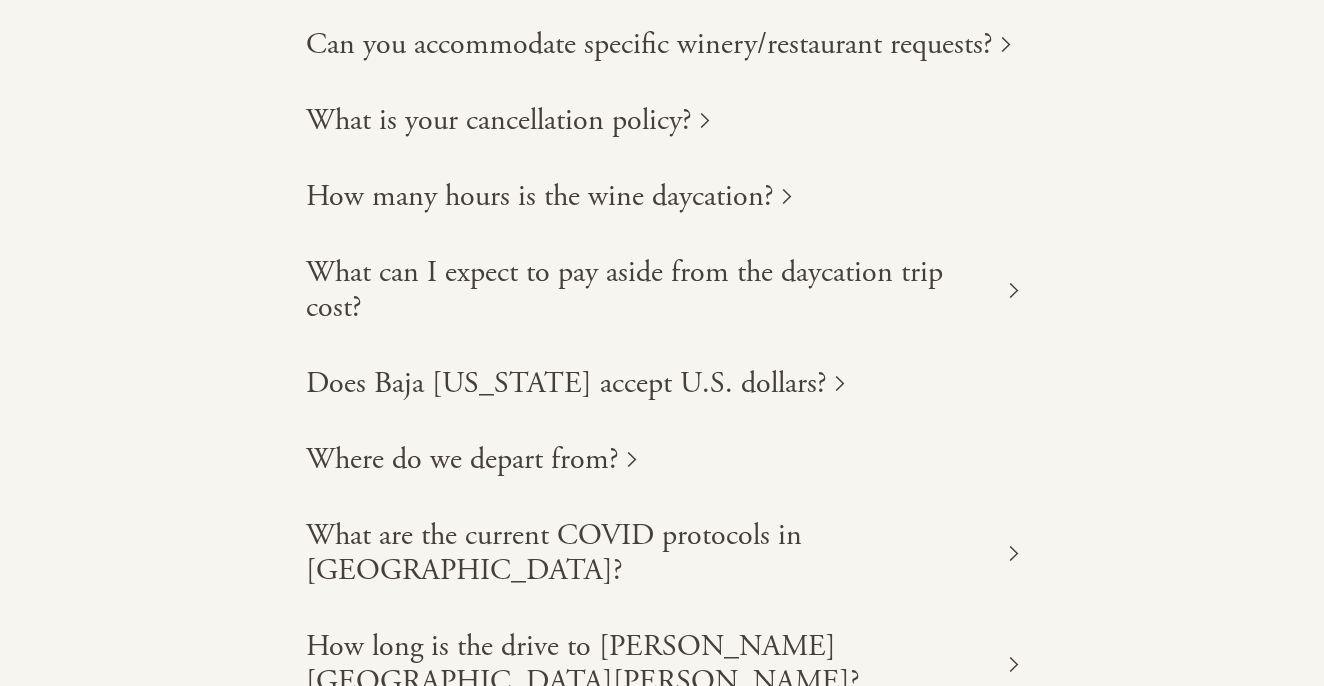 click on "Where do we depart from?" at bounding box center (462, 459) 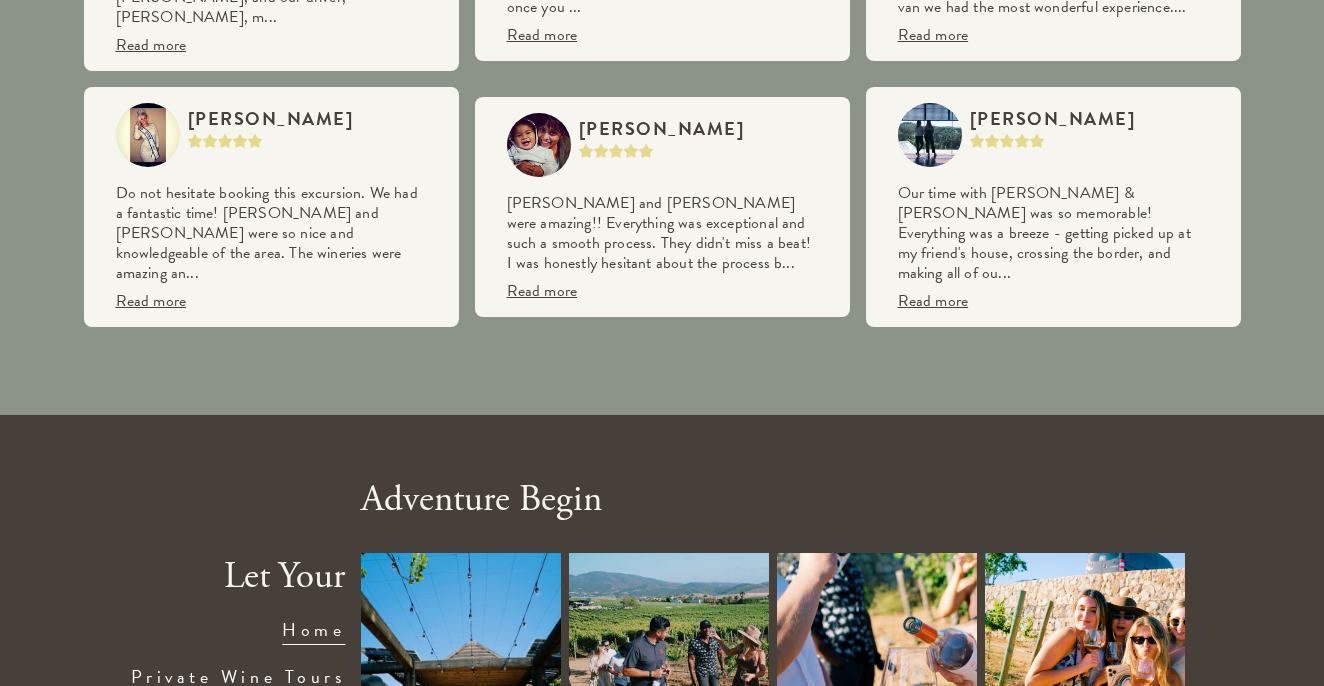 scroll, scrollTop: 1934, scrollLeft: 0, axis: vertical 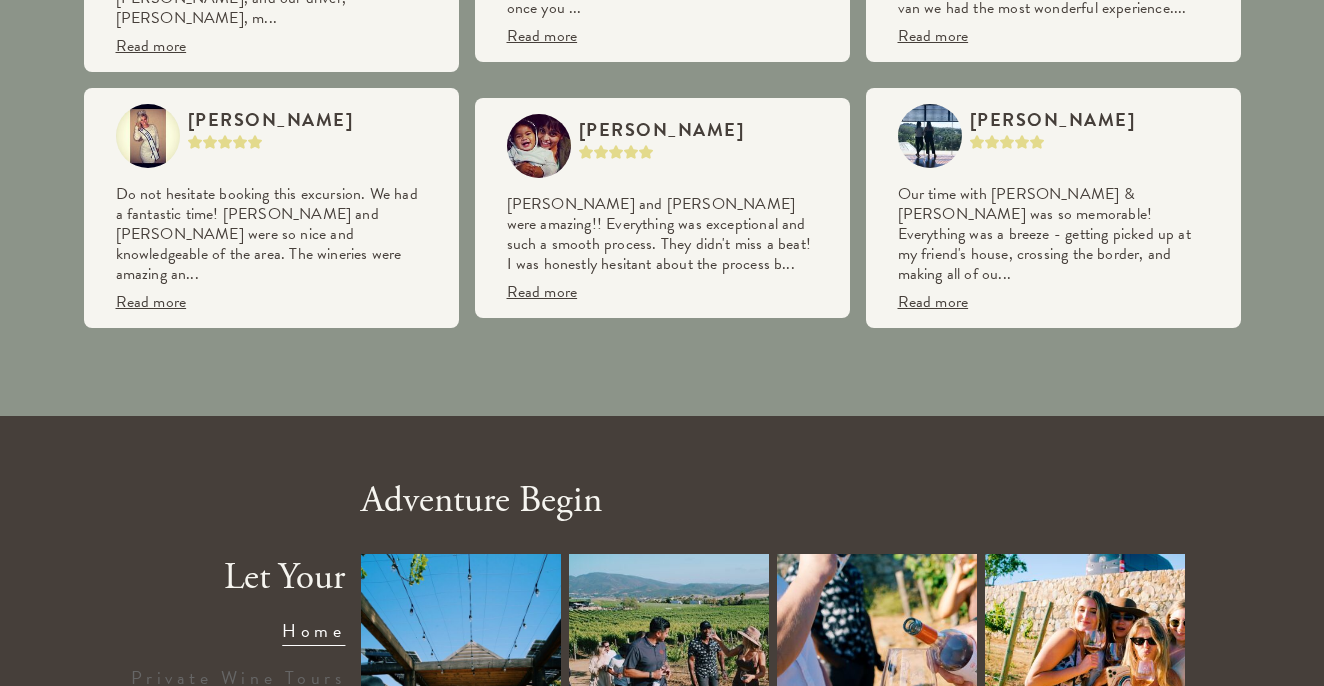click on "Private Wine Tours" at bounding box center (238, 677) 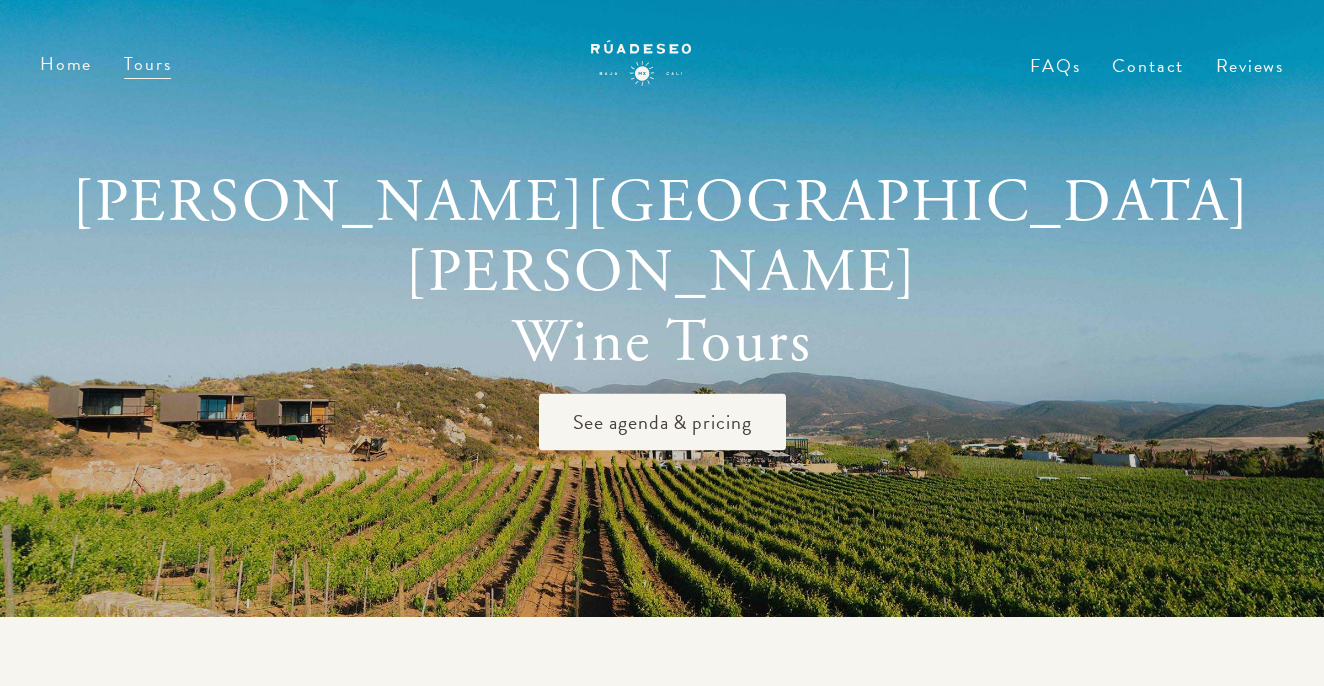 scroll, scrollTop: 0, scrollLeft: 0, axis: both 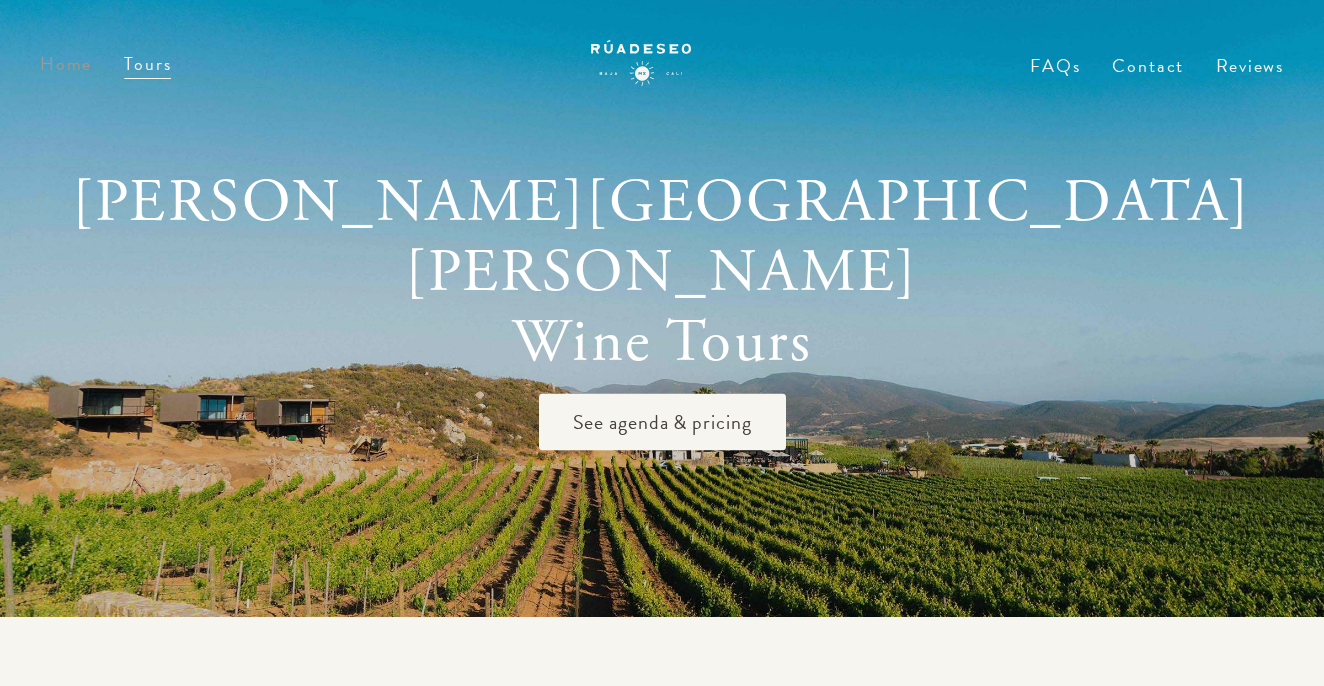 click on "Home" at bounding box center [66, 63] 